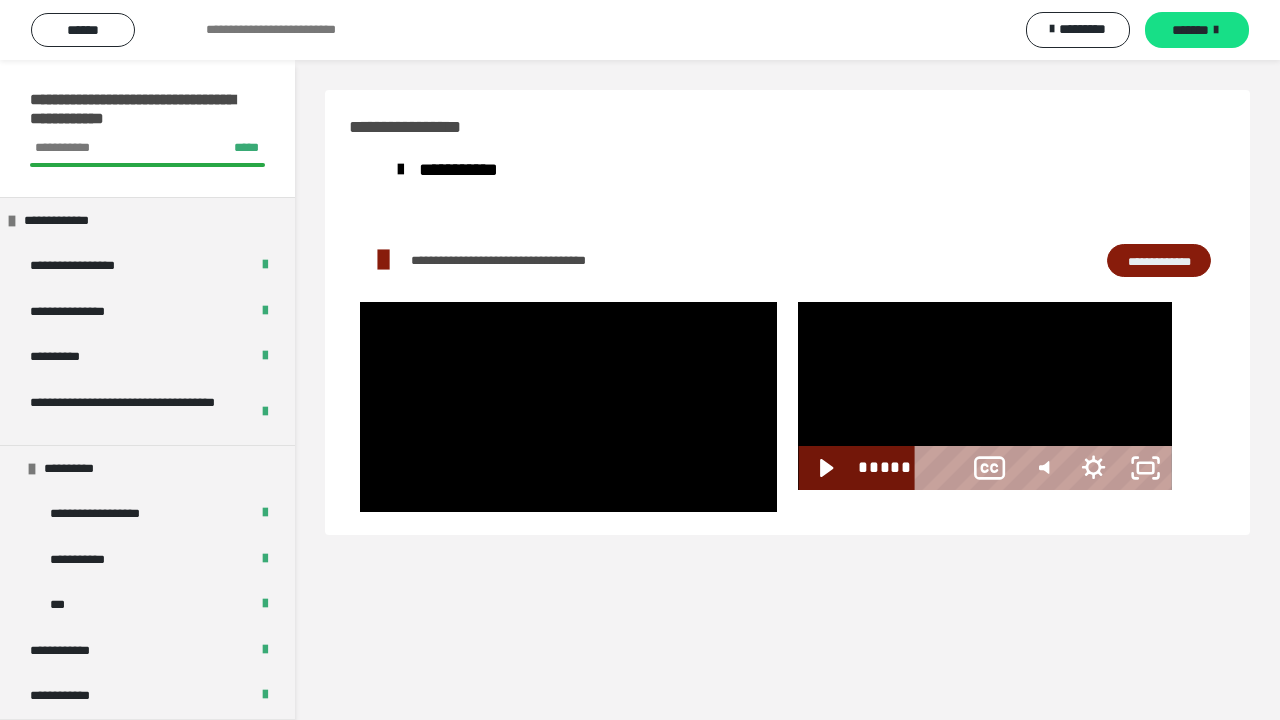 scroll, scrollTop: 60, scrollLeft: 0, axis: vertical 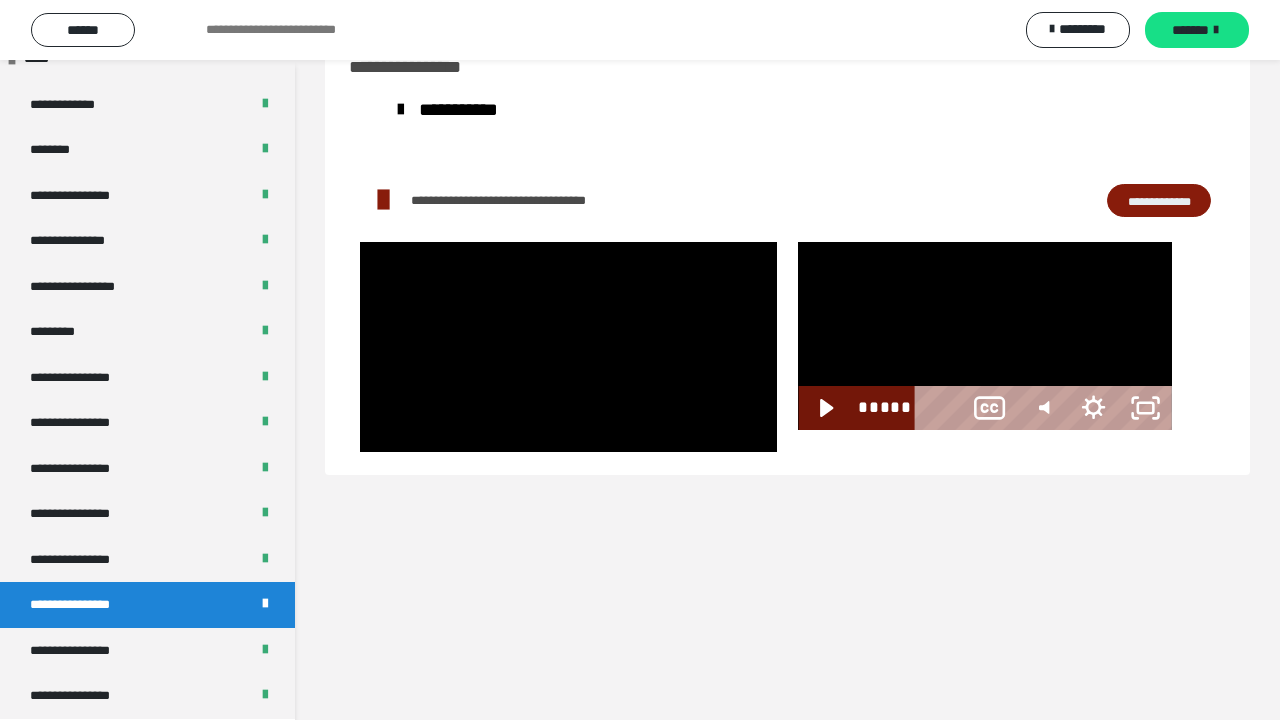 click on "*****" at bounding box center (942, 408) 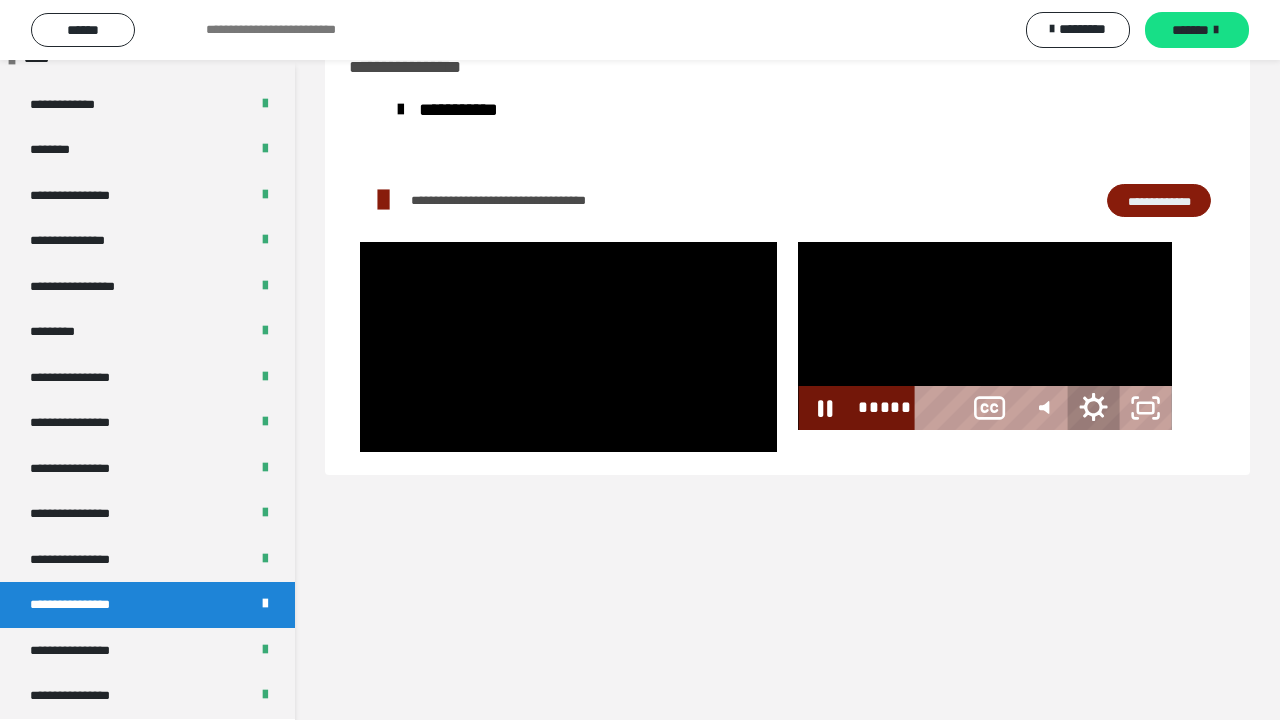 click 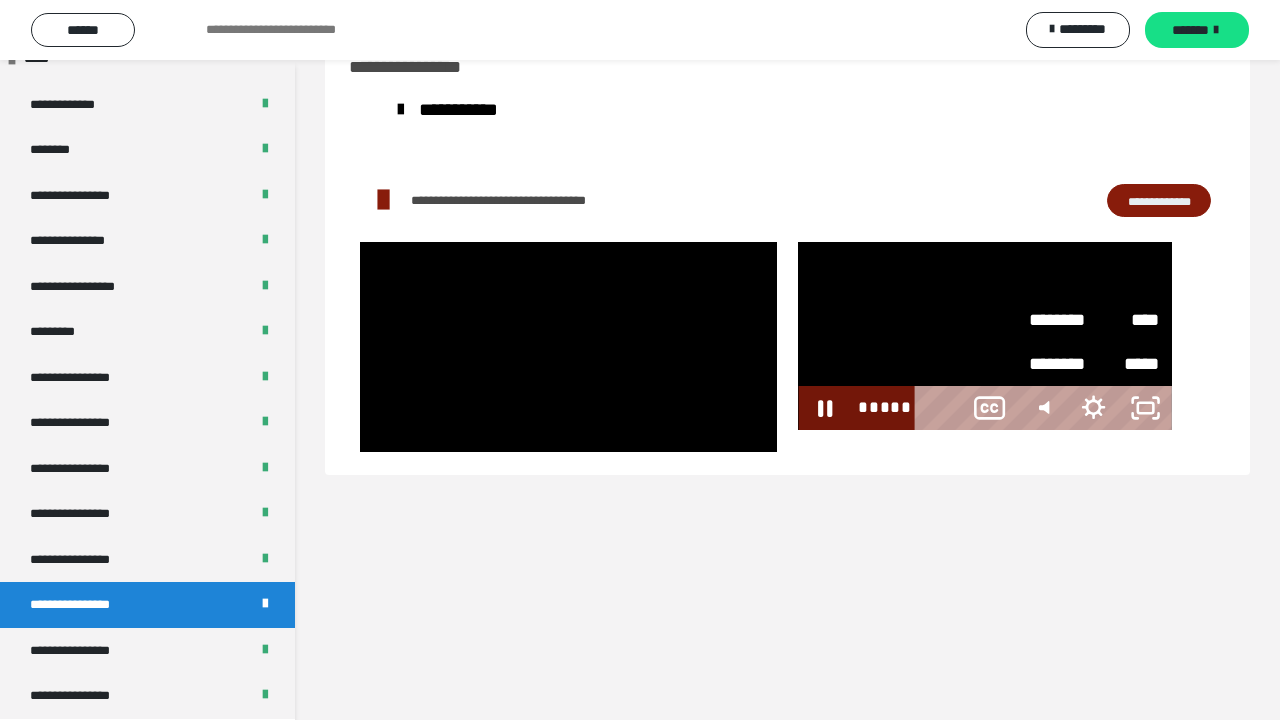 click at bounding box center (984, 336) 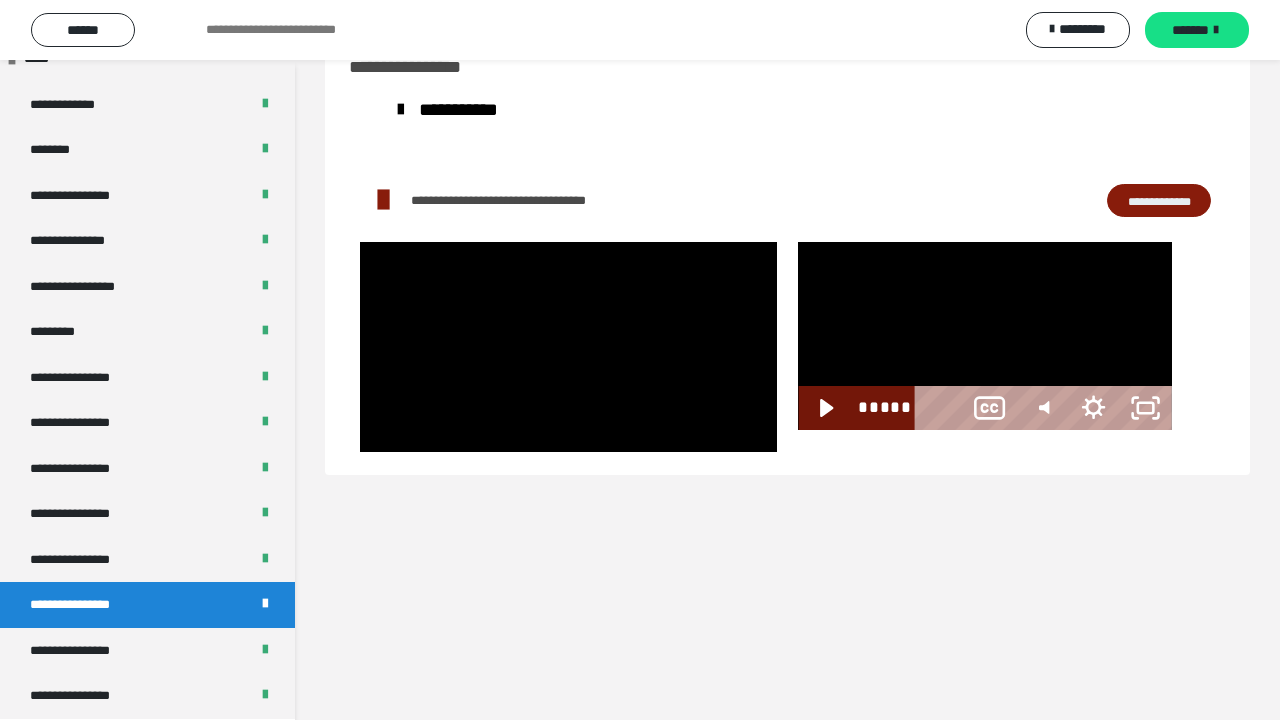 click at bounding box center [984, 336] 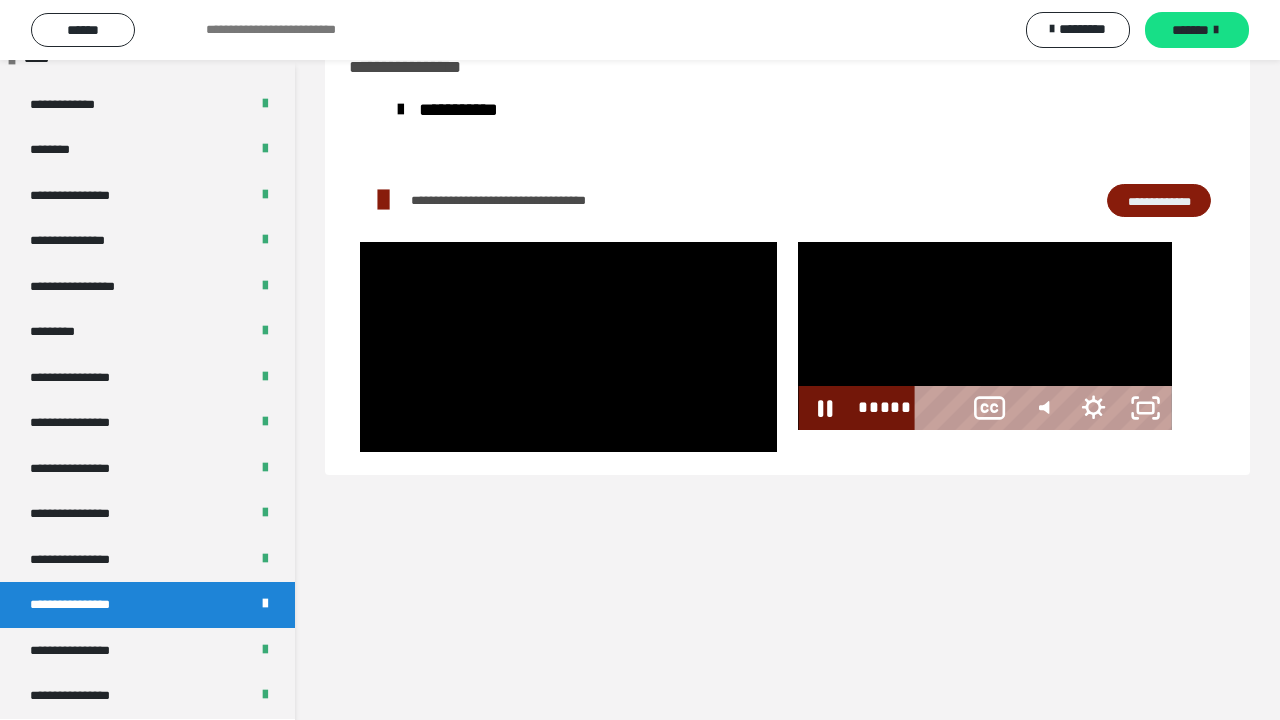click at bounding box center (984, 336) 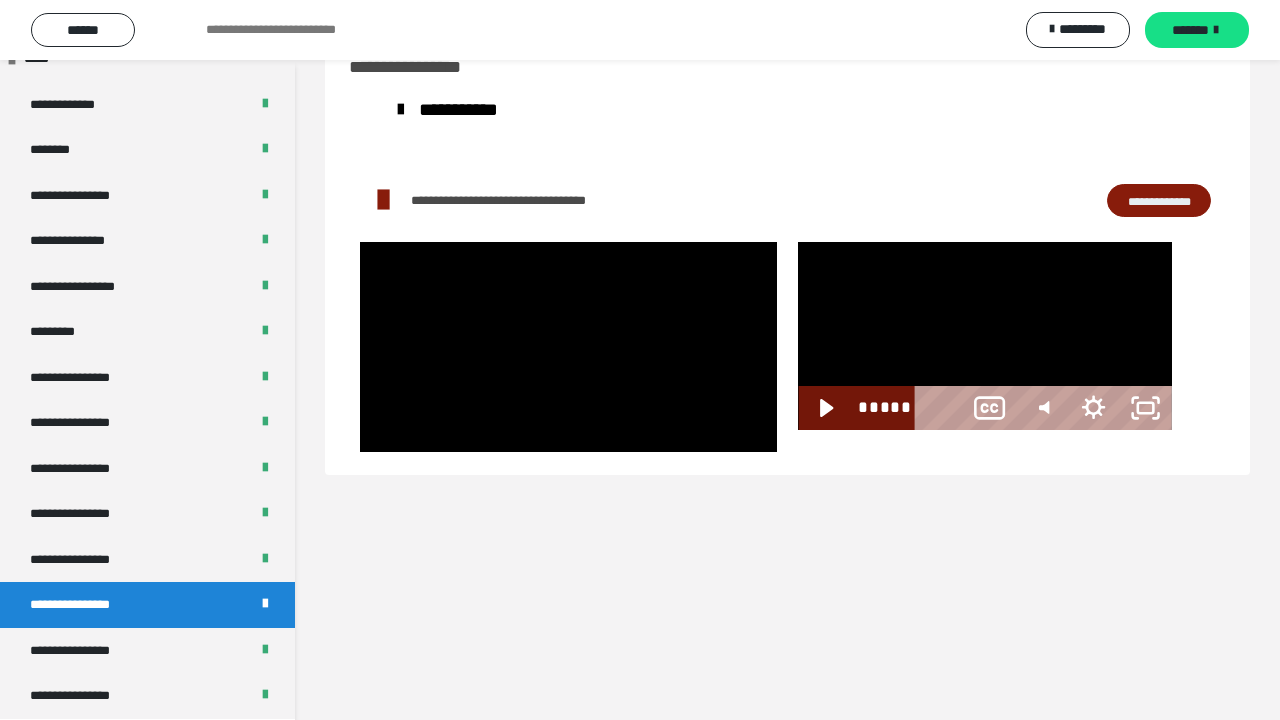 click at bounding box center (984, 336) 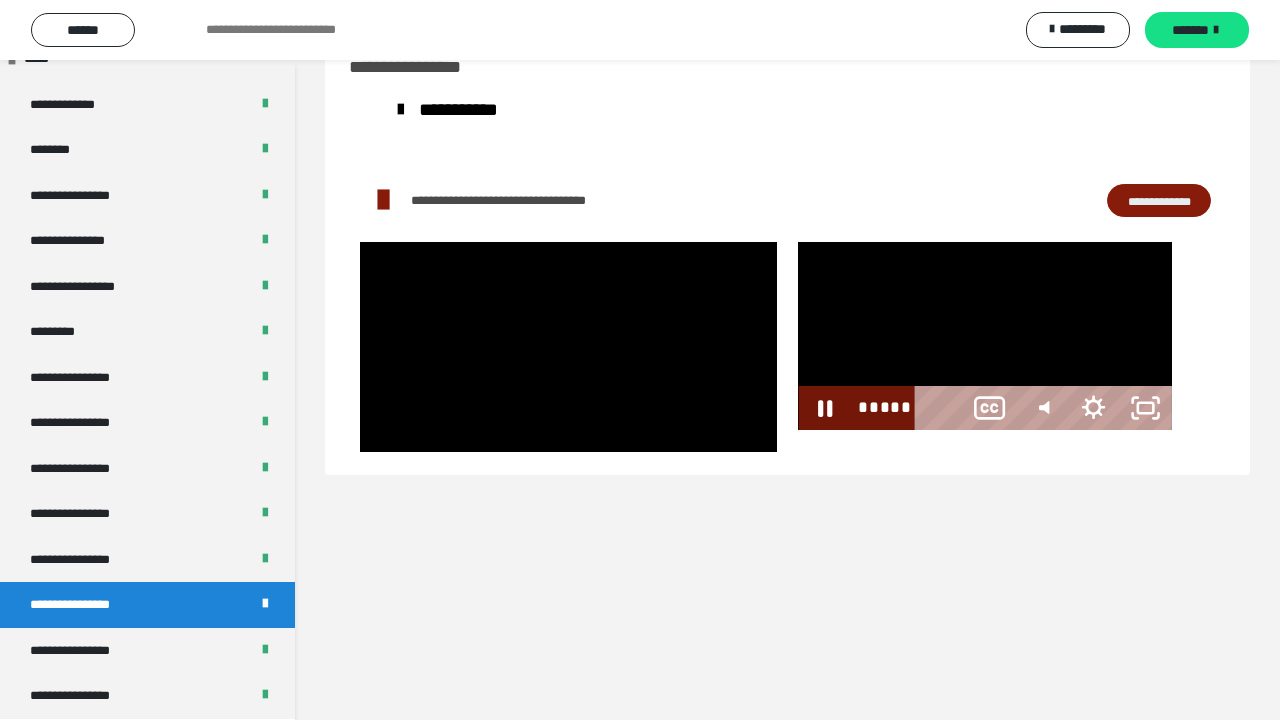 click at bounding box center (984, 336) 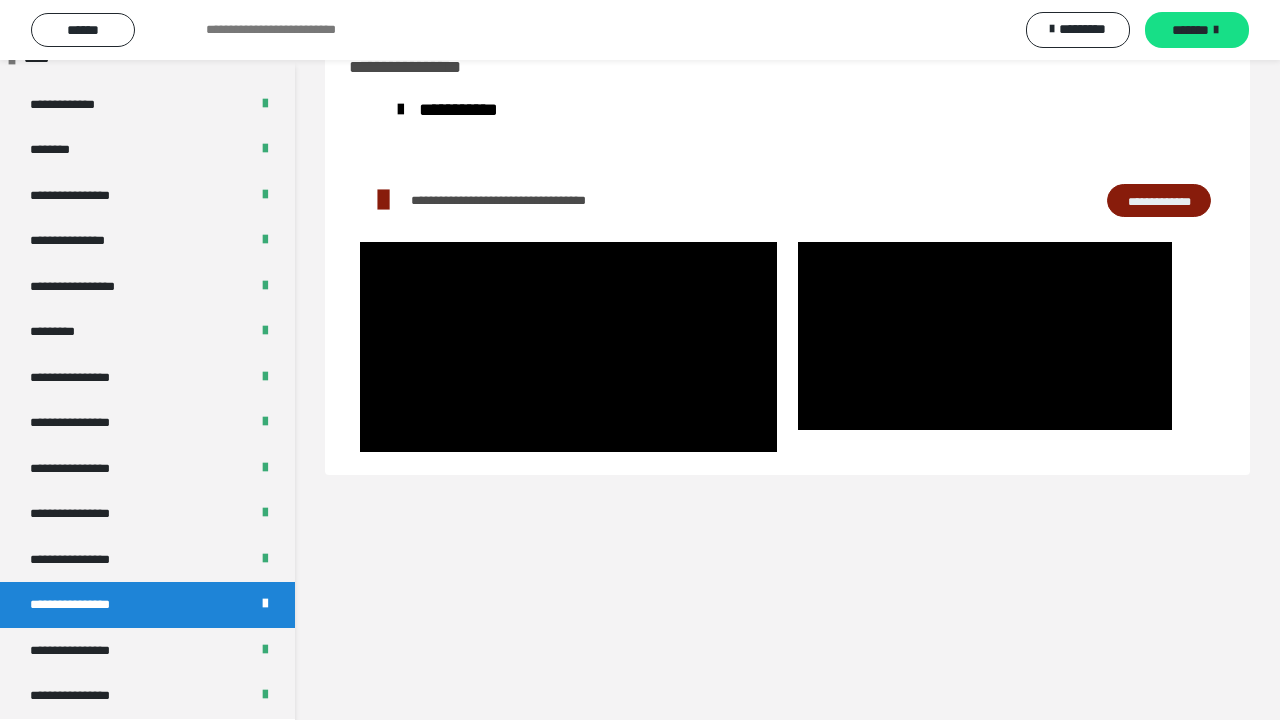 click at bounding box center (984, 336) 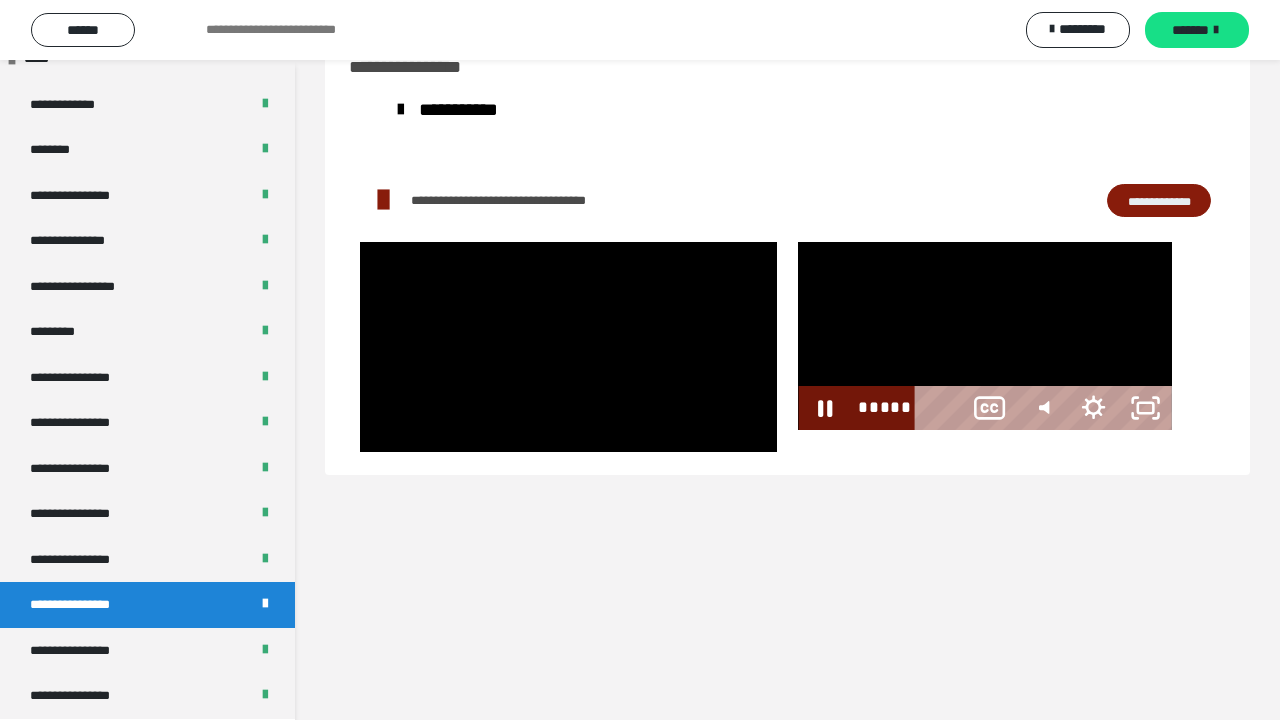 click at bounding box center [984, 336] 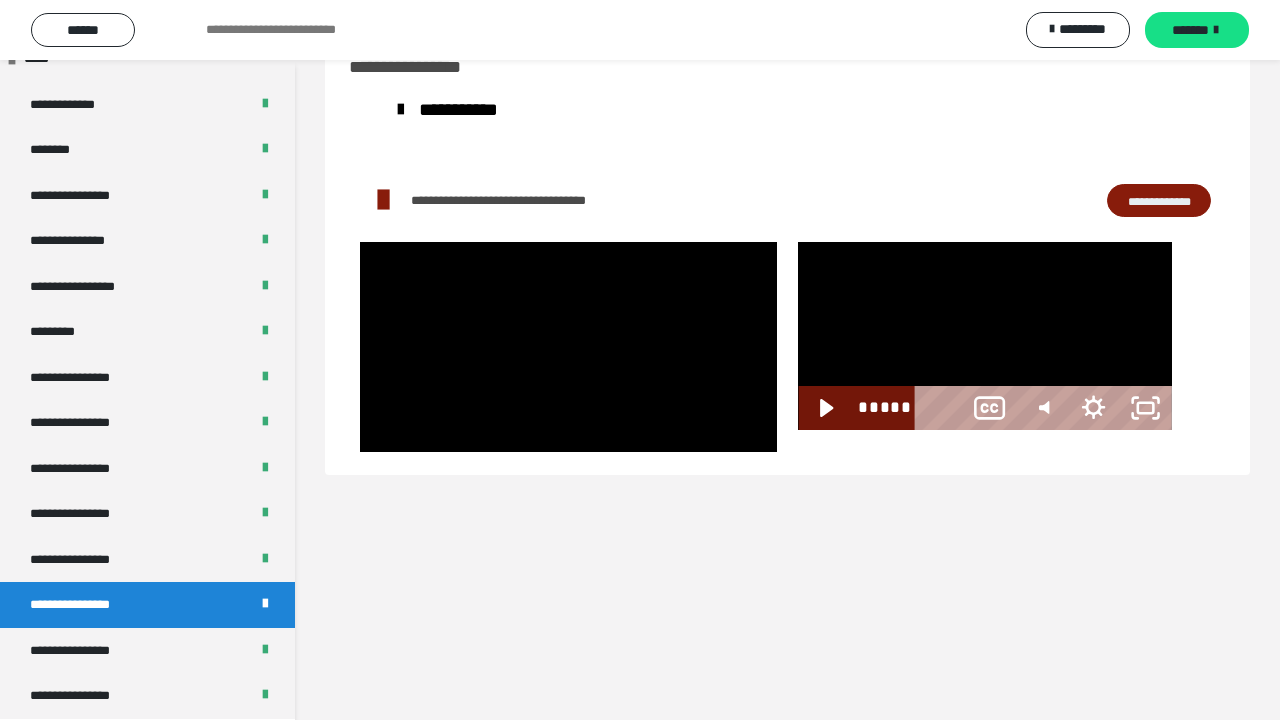 click at bounding box center [984, 336] 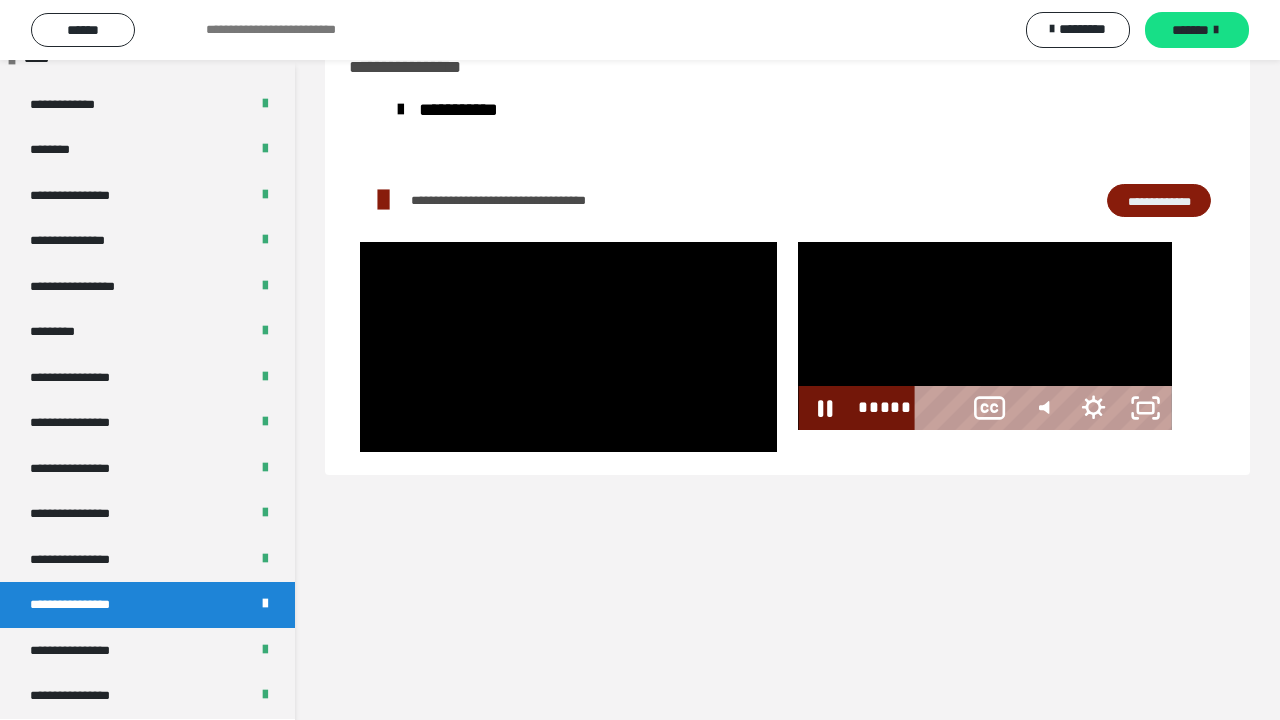 click on "*****" at bounding box center [942, 408] 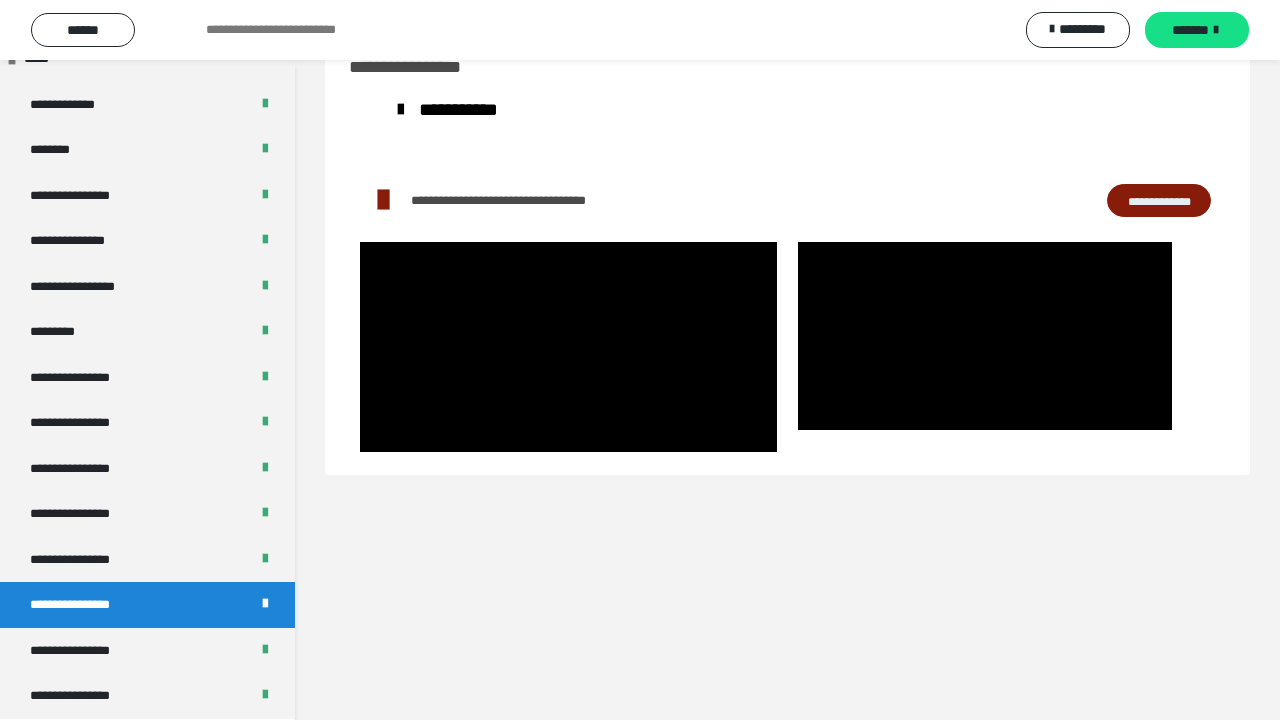 click at bounding box center (984, 336) 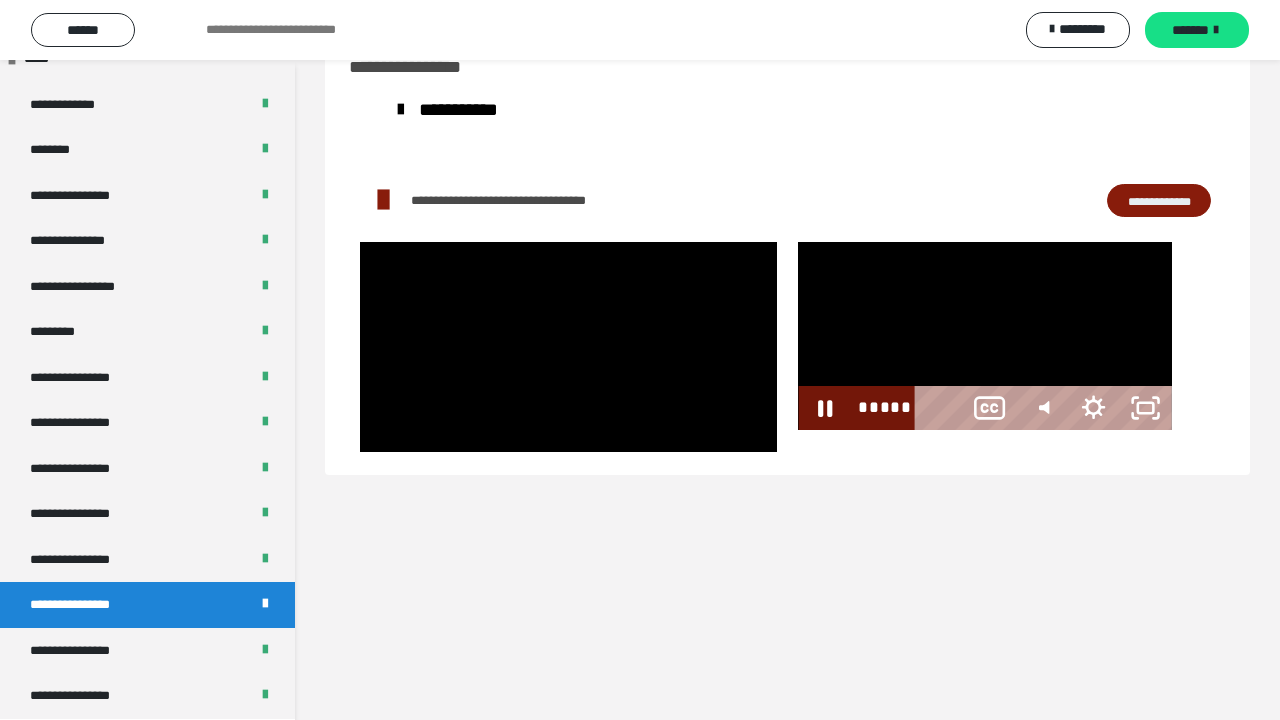 click at bounding box center [984, 336] 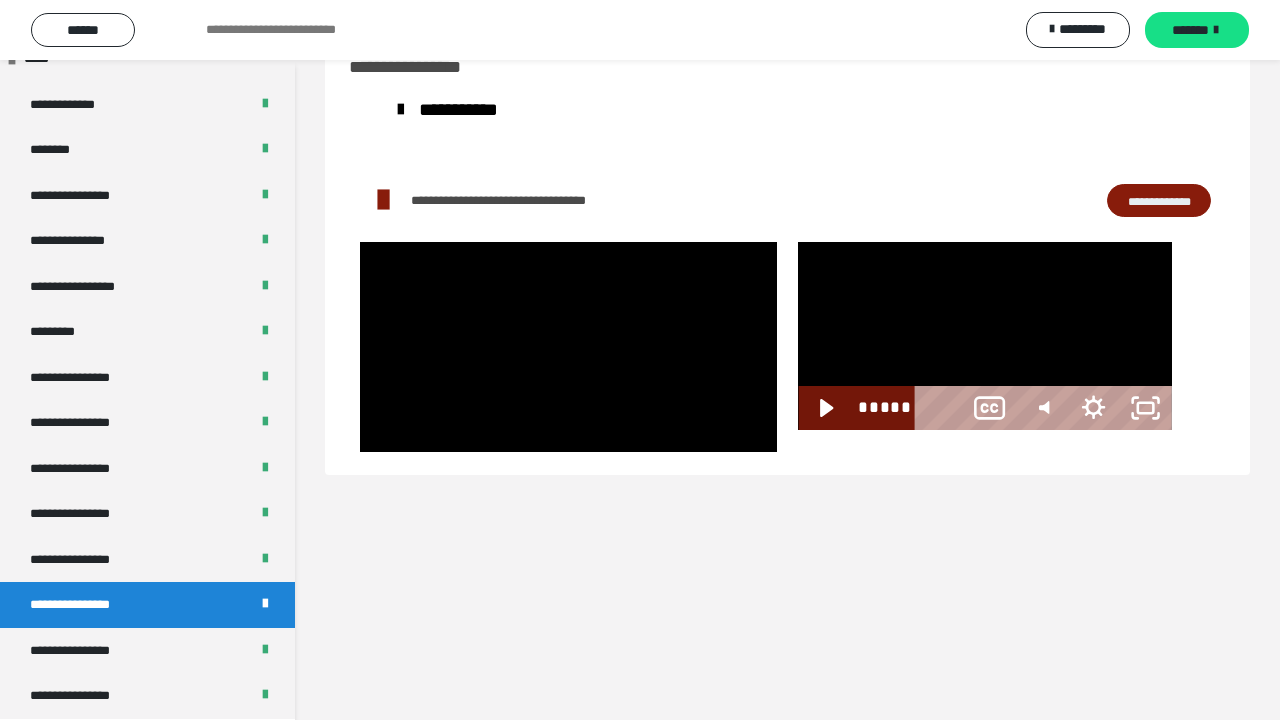 click at bounding box center [1653, 408] 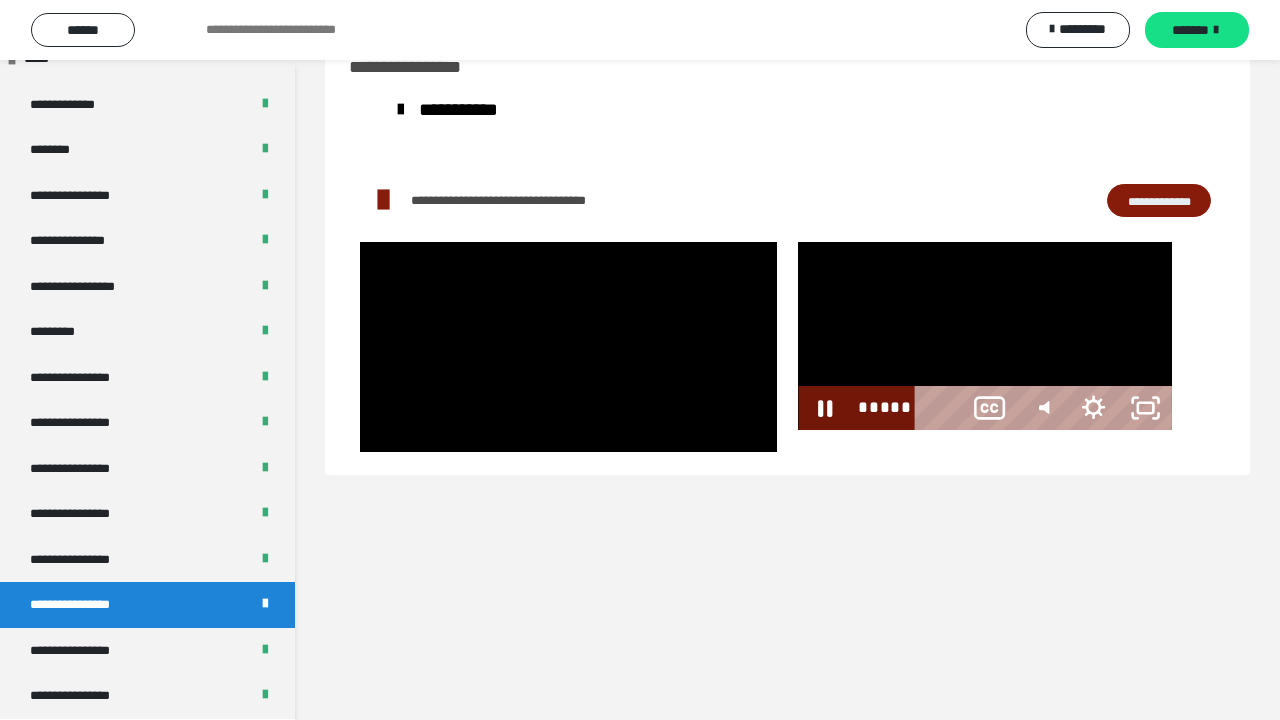 click at bounding box center (984, 336) 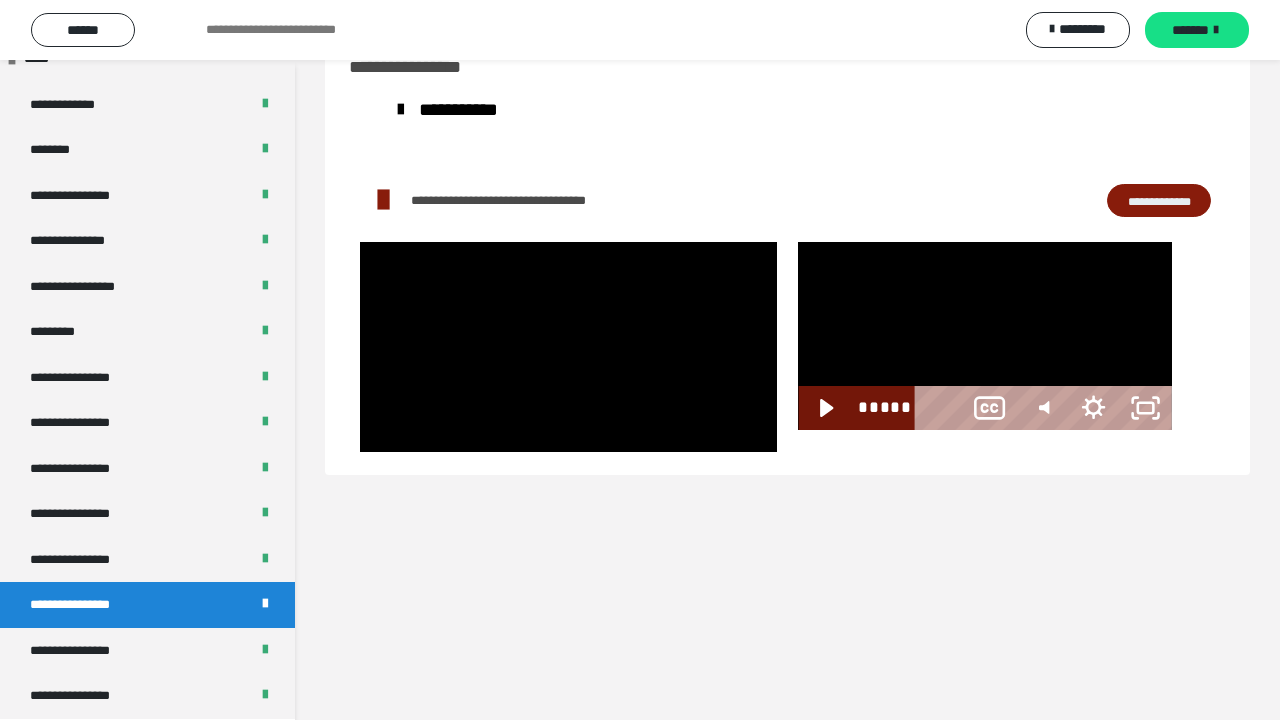 click at bounding box center (984, 336) 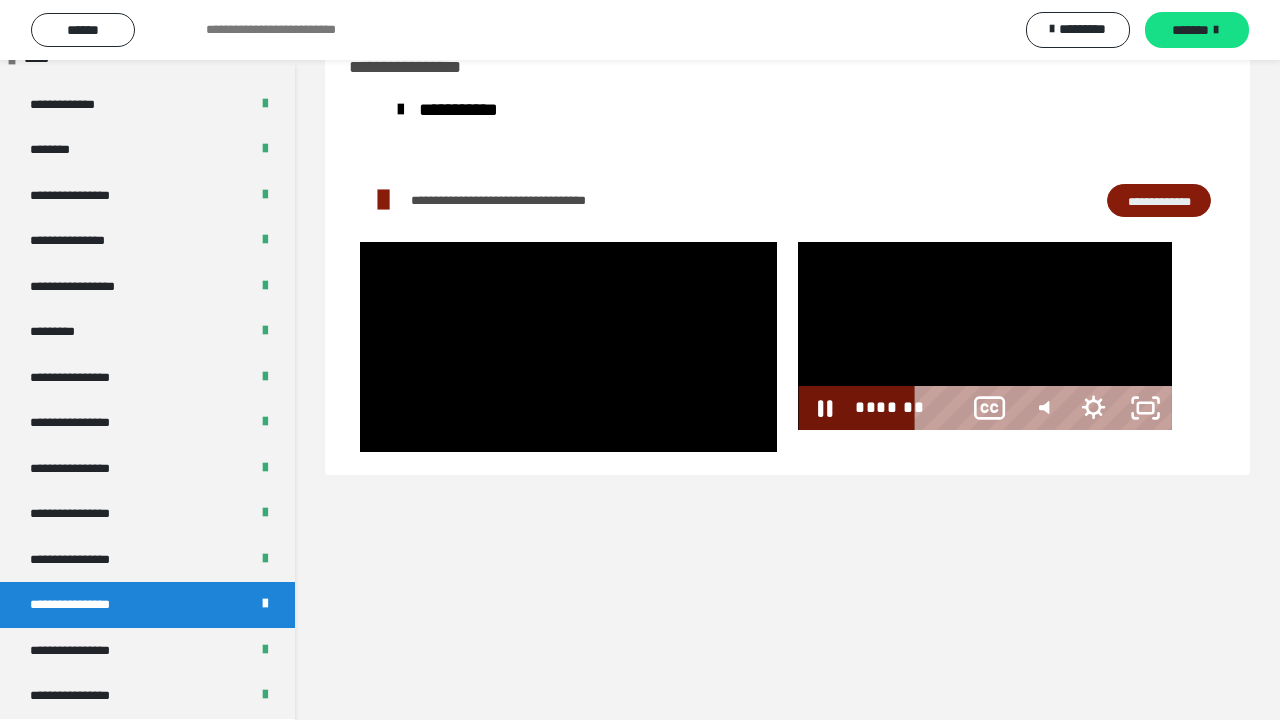 click on "*******" at bounding box center [942, 408] 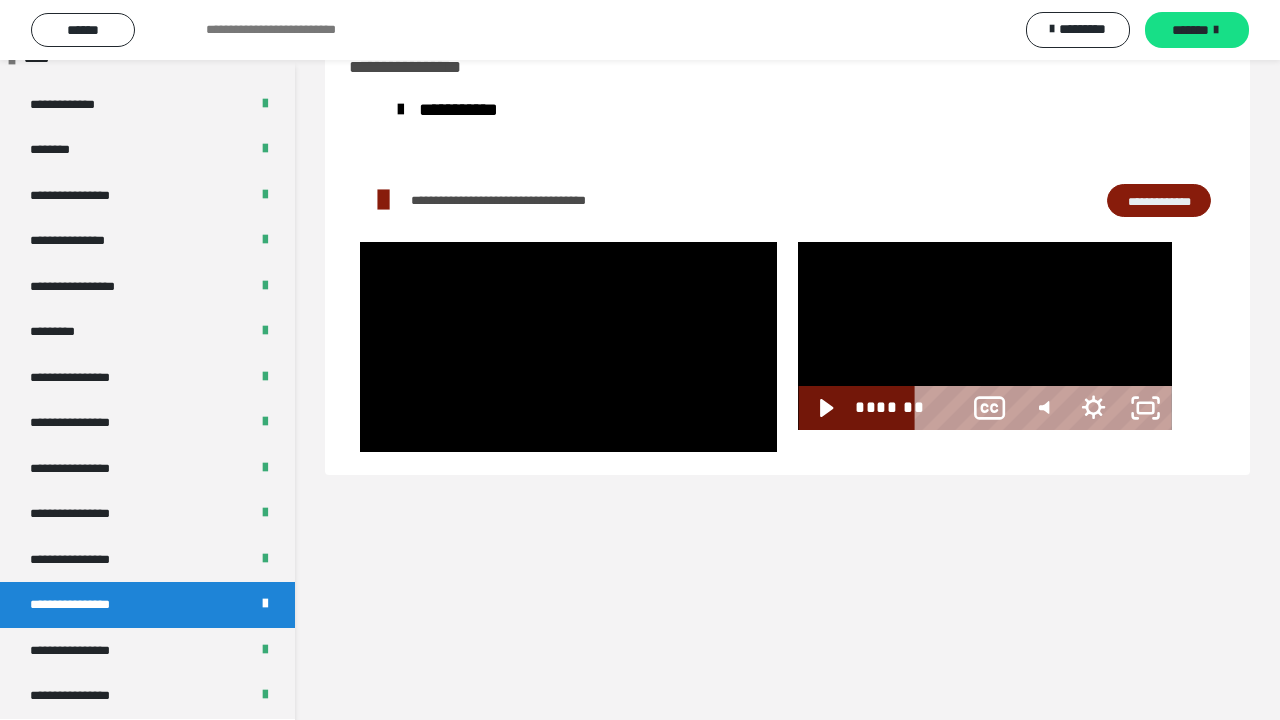 click at bounding box center [984, 336] 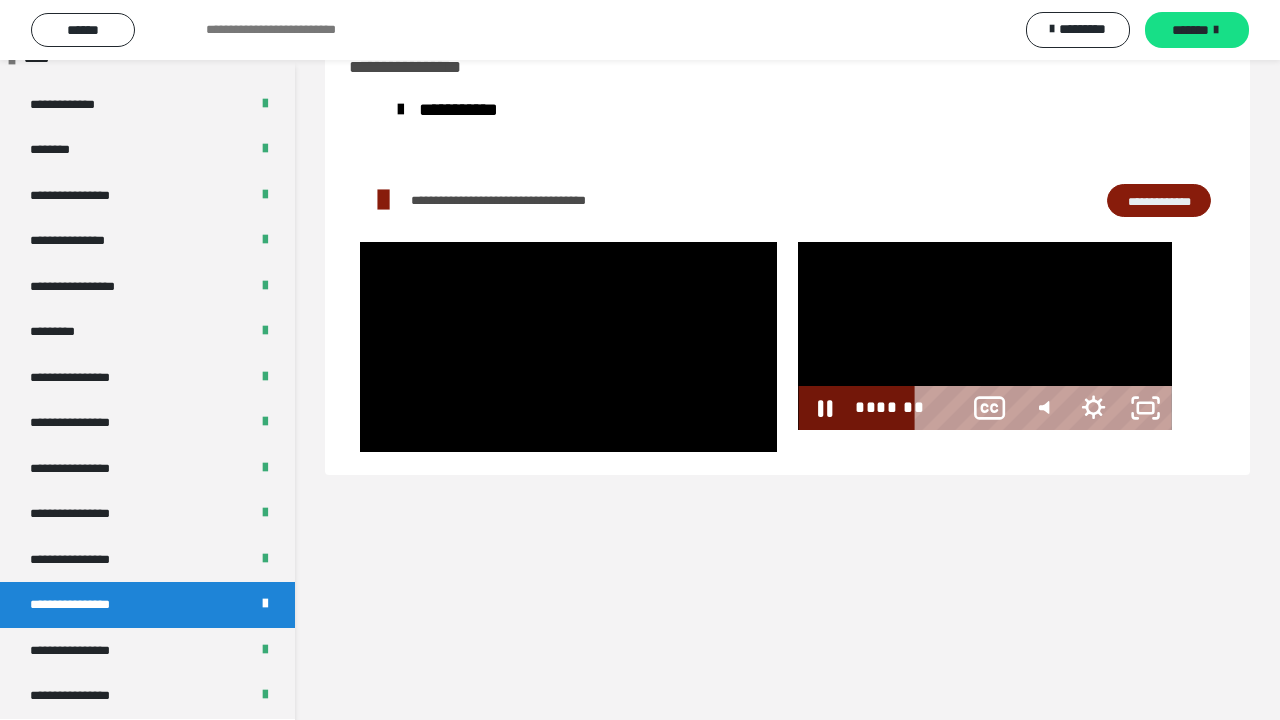 click at bounding box center (984, 336) 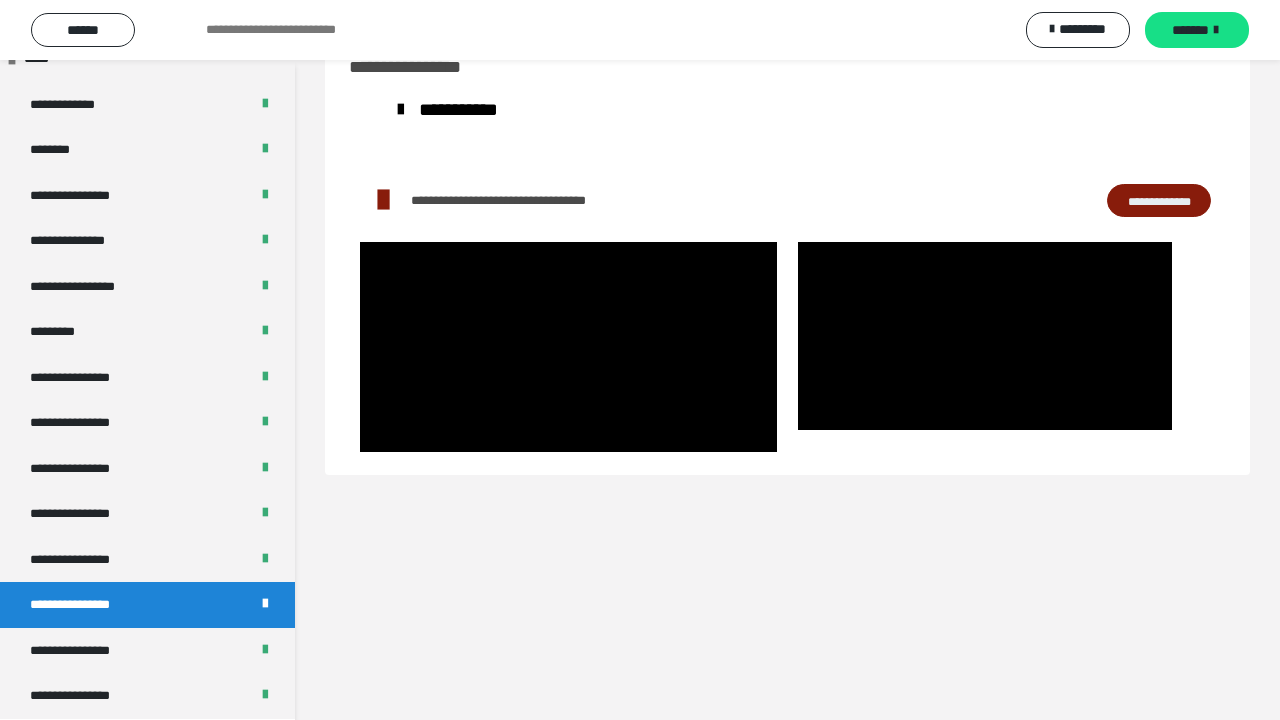click at bounding box center (984, 336) 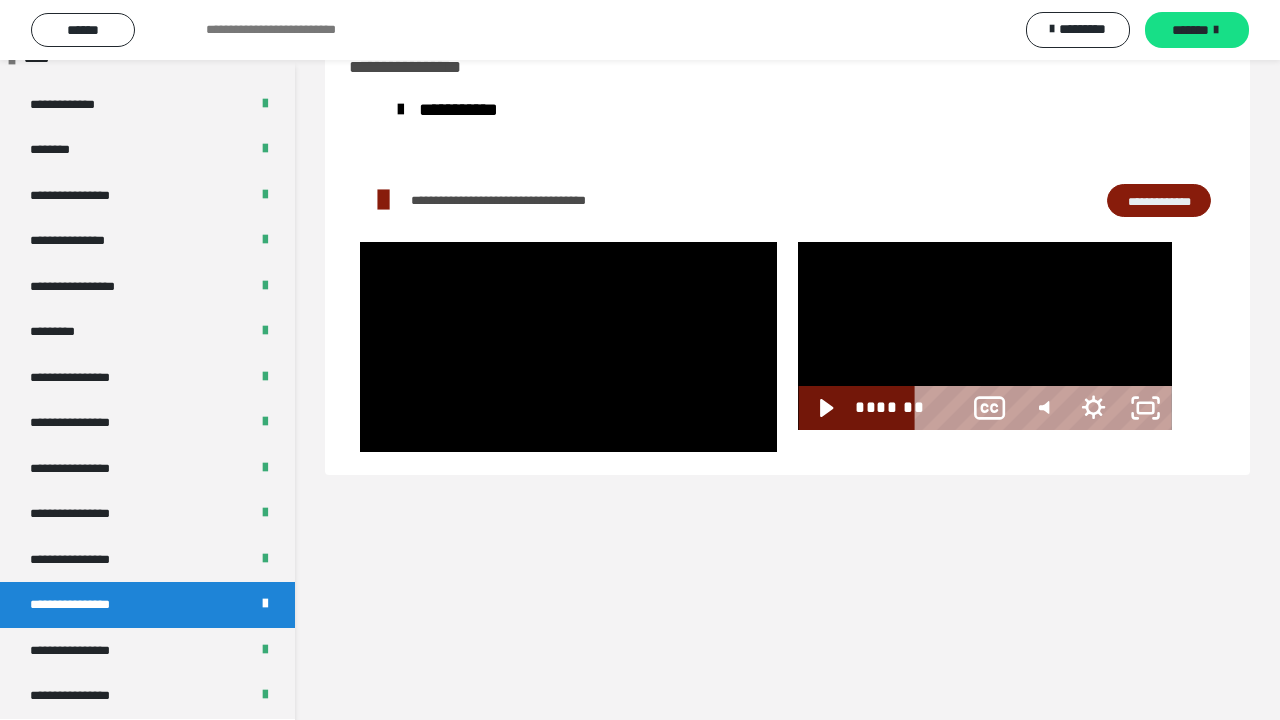 scroll, scrollTop: 2660, scrollLeft: 0, axis: vertical 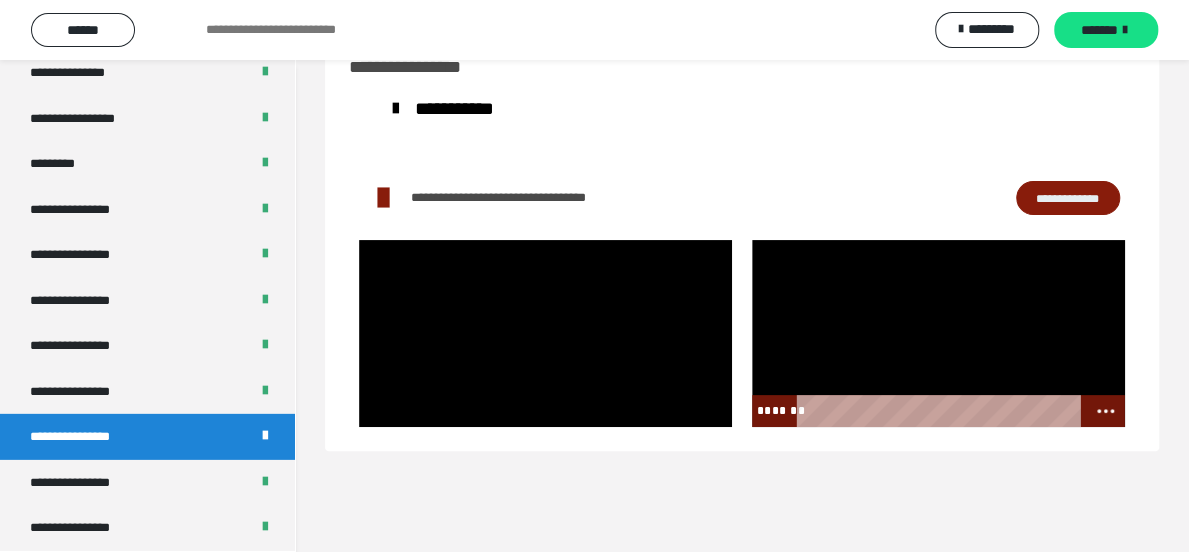 click at bounding box center (938, 334) 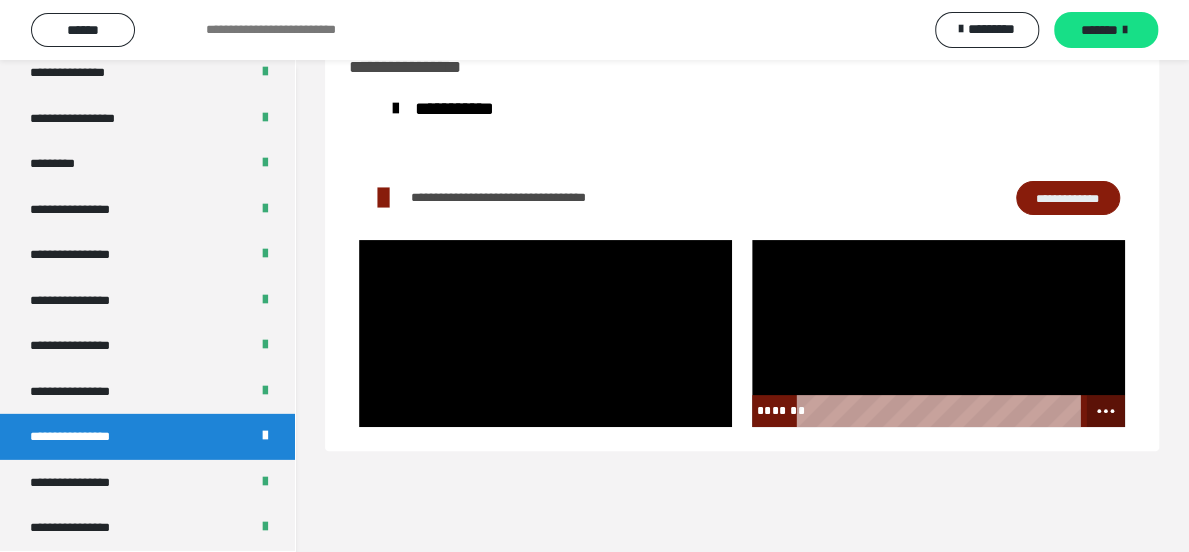 click 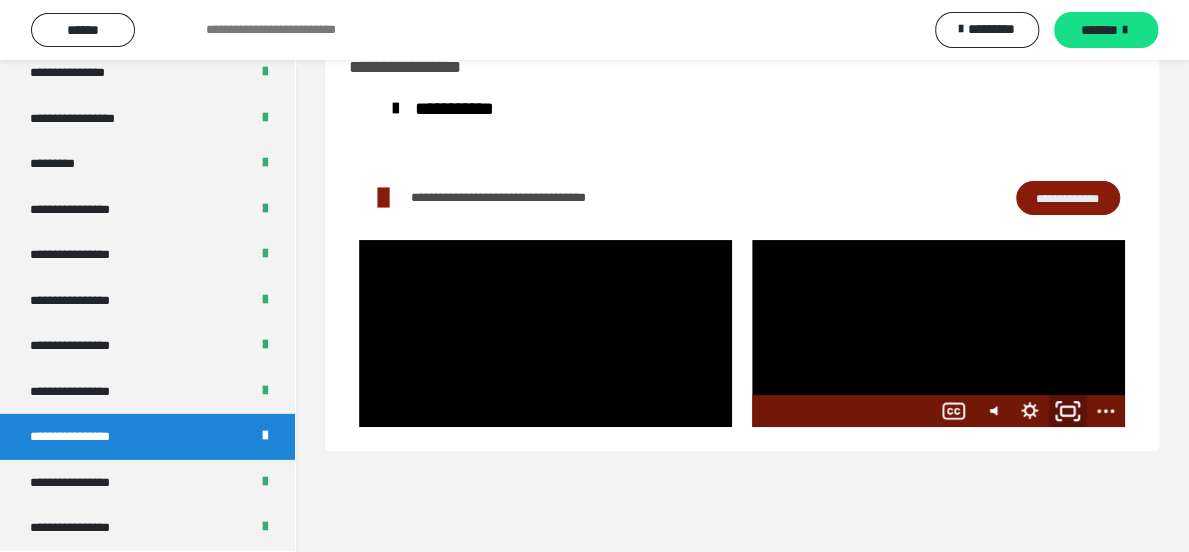 click 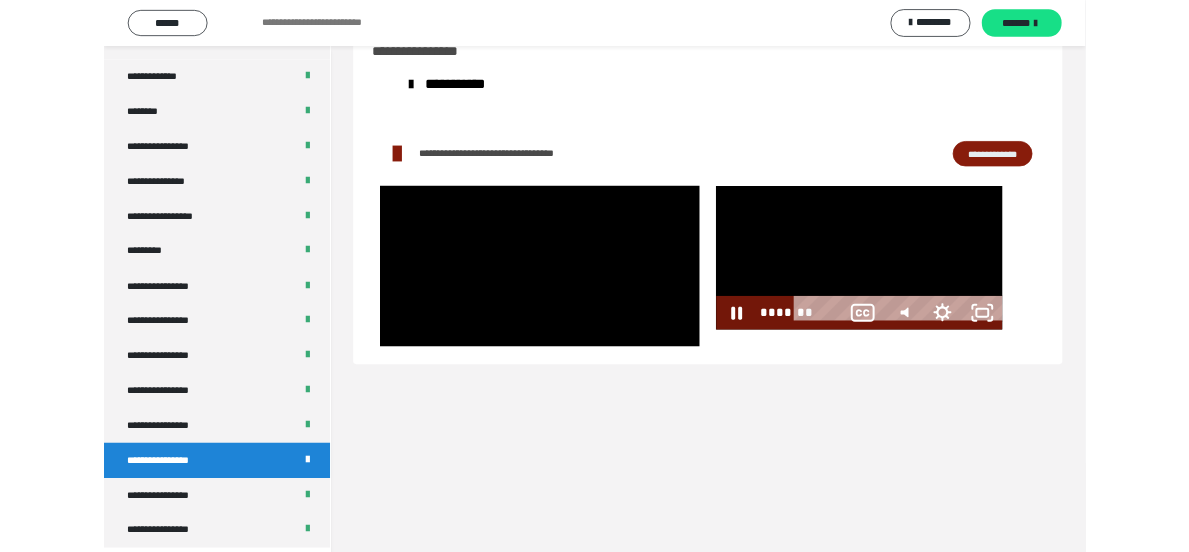 scroll, scrollTop: 2492, scrollLeft: 0, axis: vertical 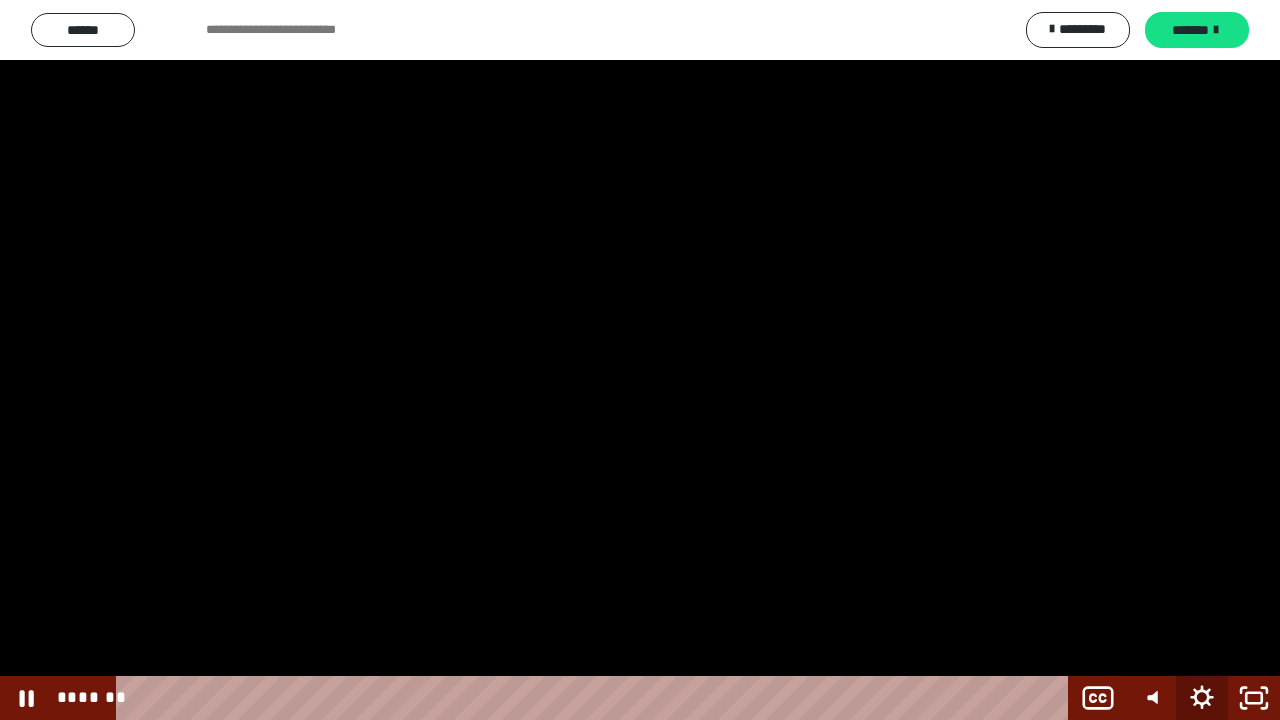 click 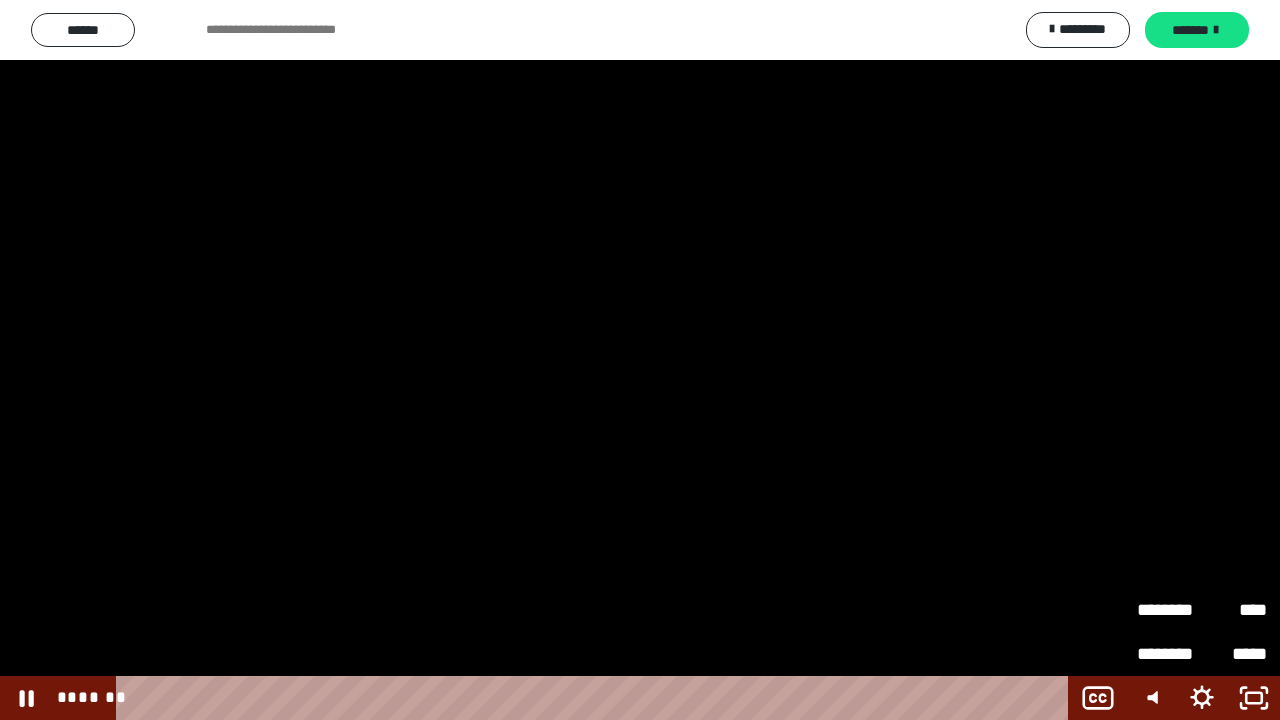 click on "********" at bounding box center (1169, 610) 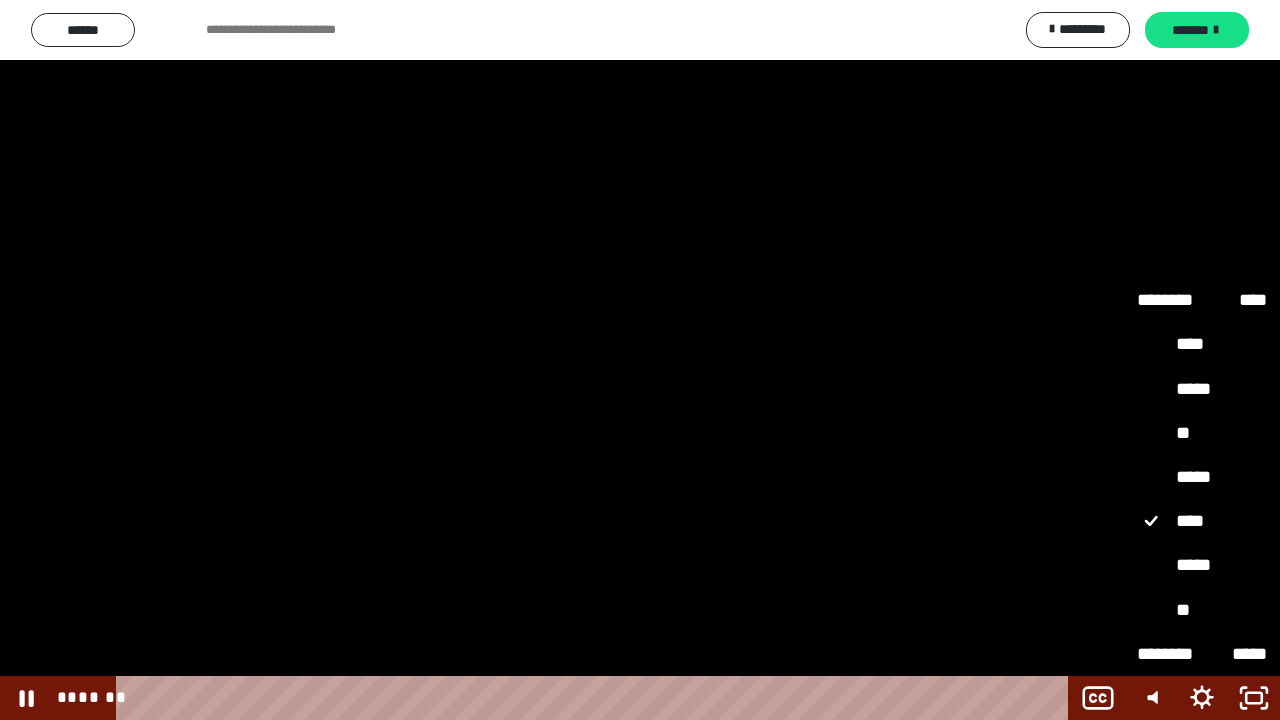 click on "**" at bounding box center (1202, 610) 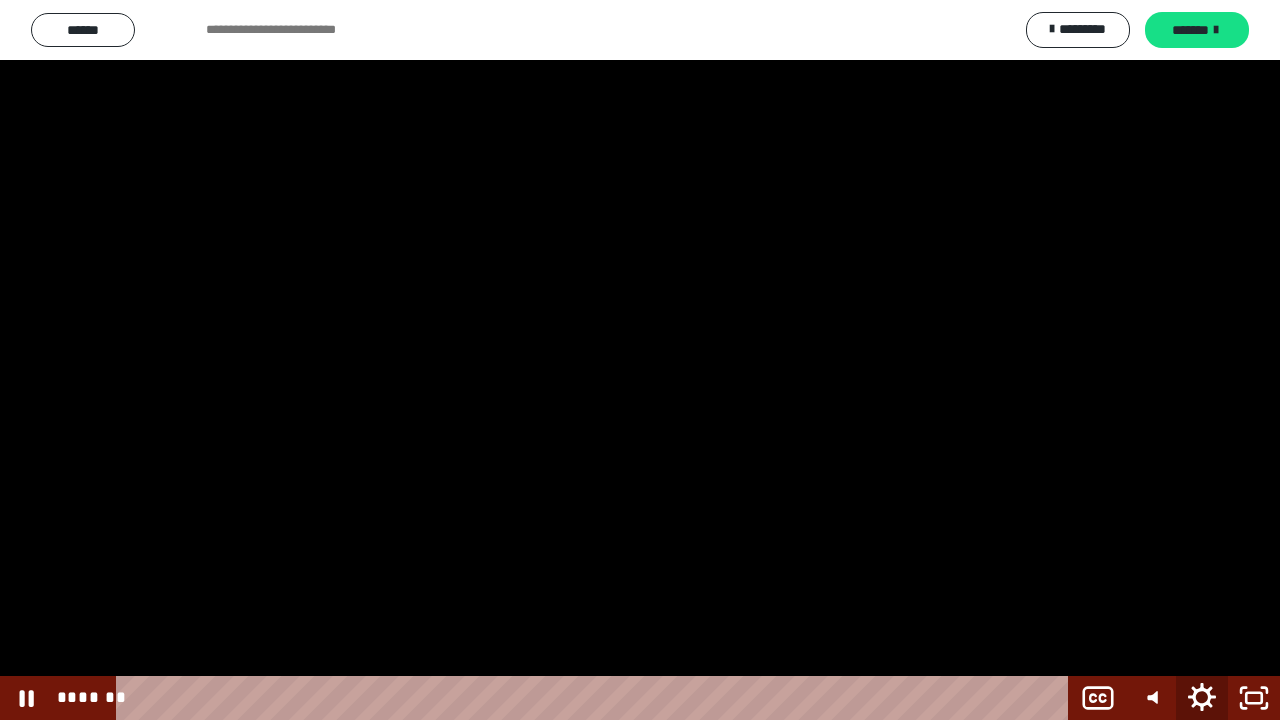 click 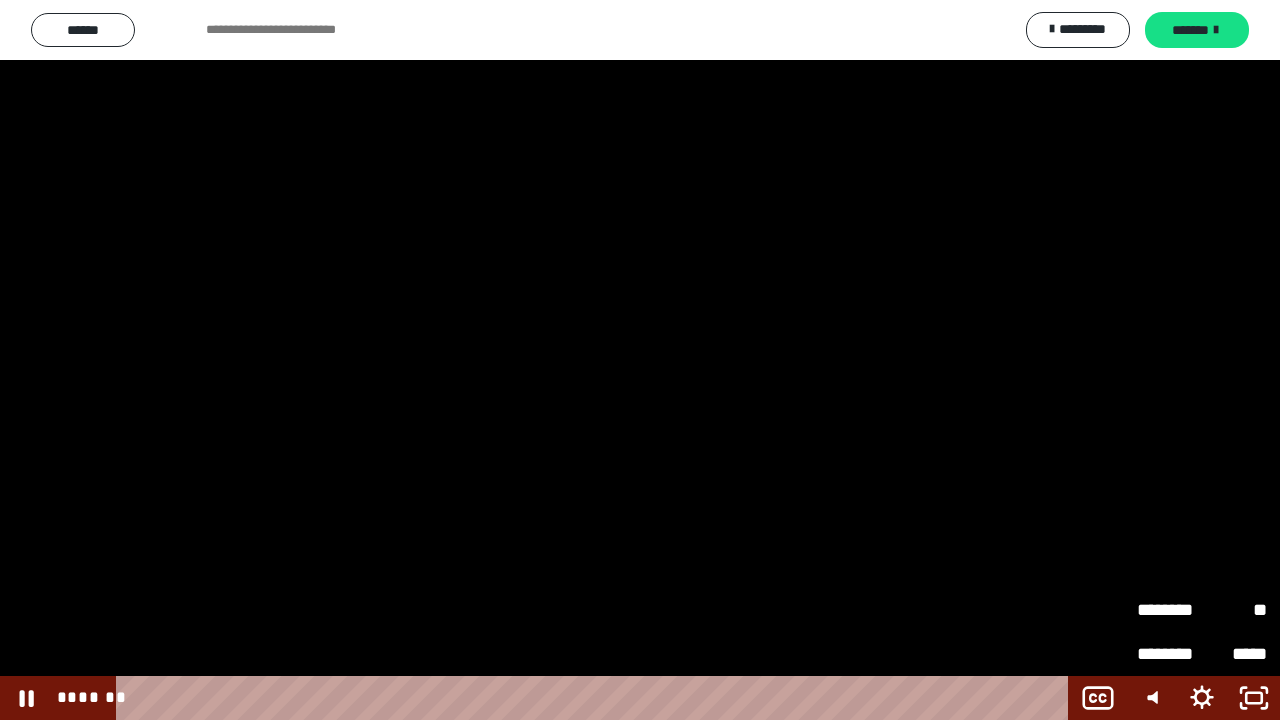 click on "********" at bounding box center [1169, 610] 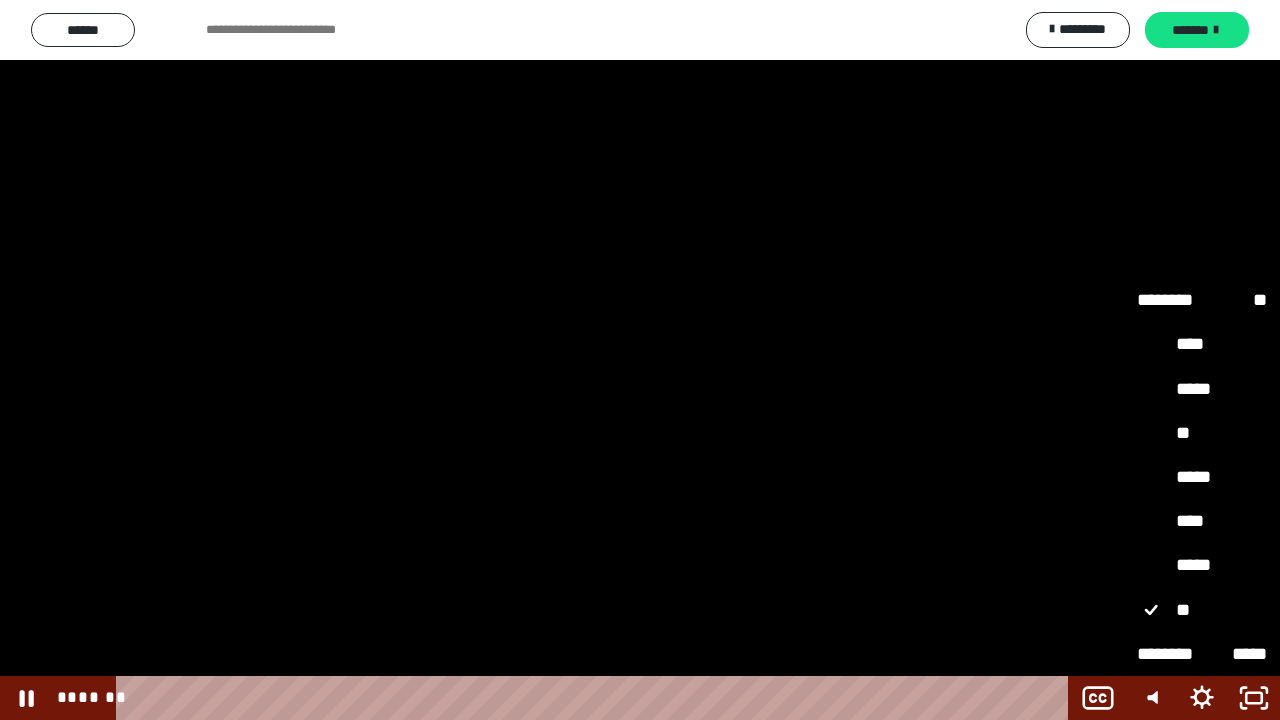 click on "****" at bounding box center [1202, 521] 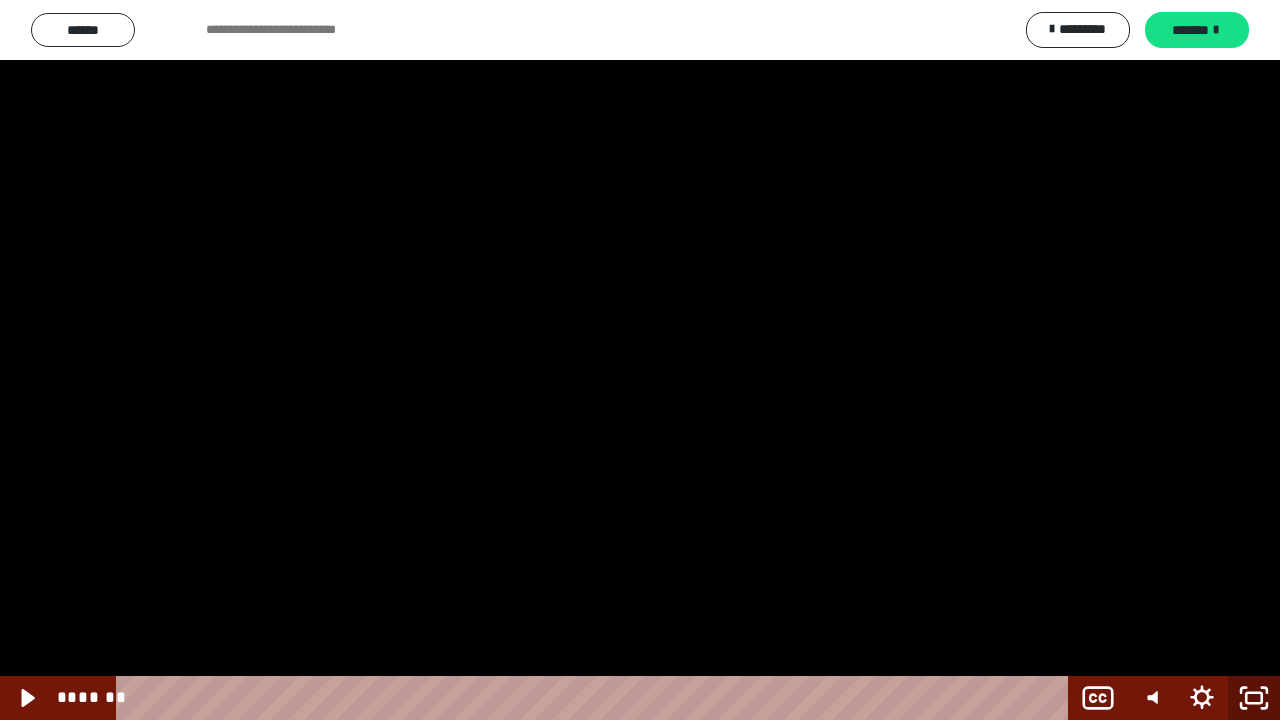 click 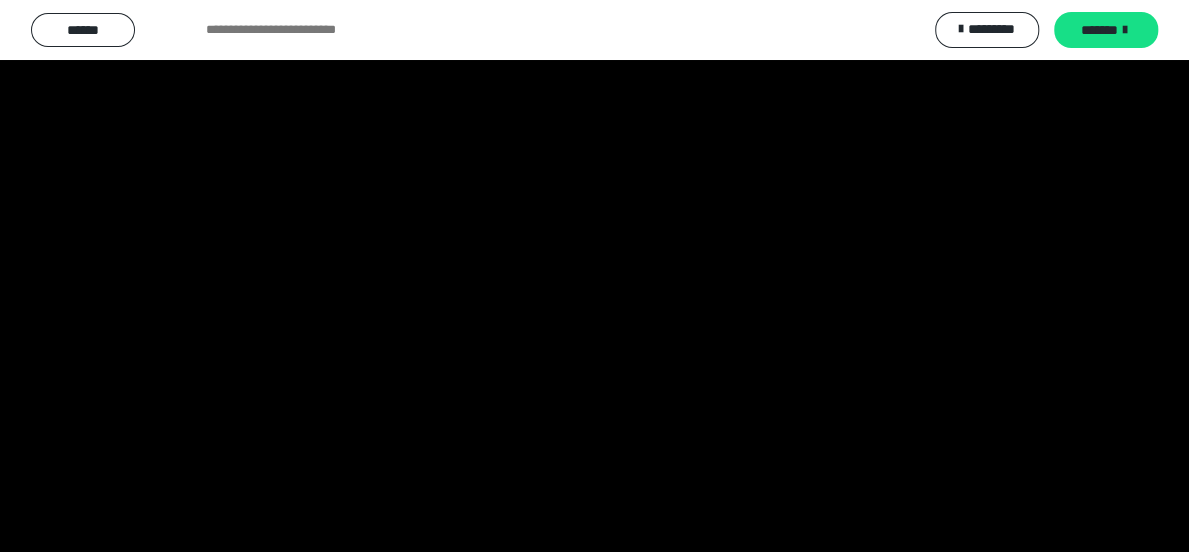 scroll, scrollTop: 2660, scrollLeft: 0, axis: vertical 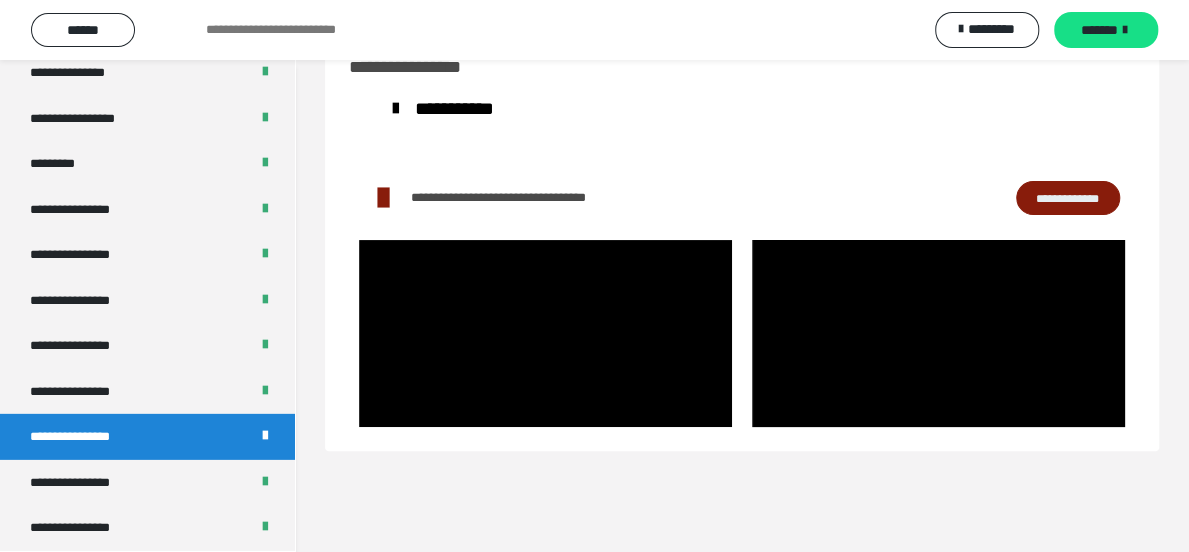 click on "**********" at bounding box center [742, 276] 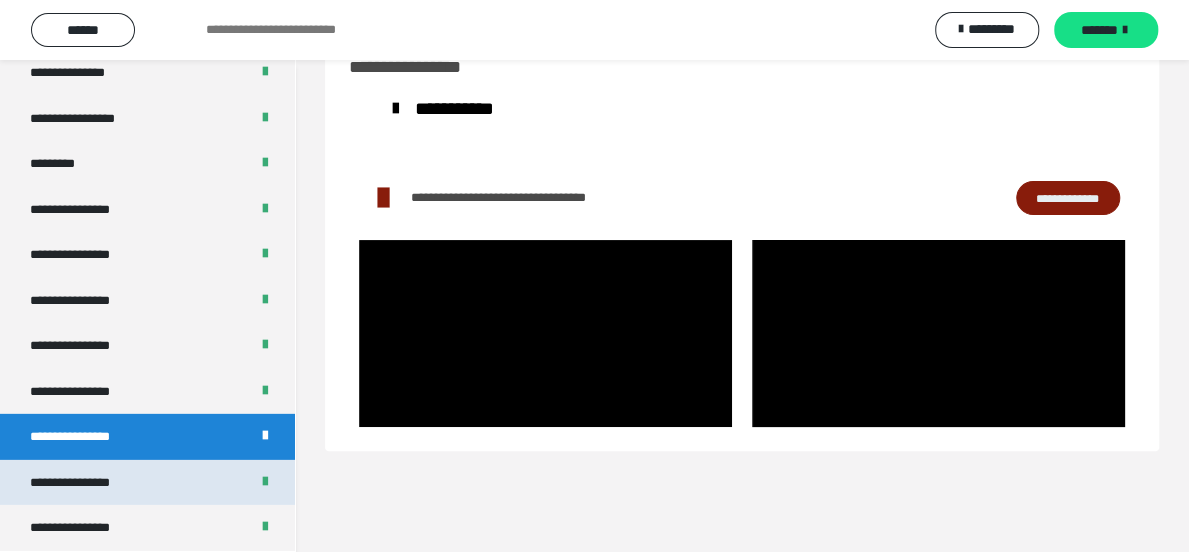click on "**********" at bounding box center [87, 483] 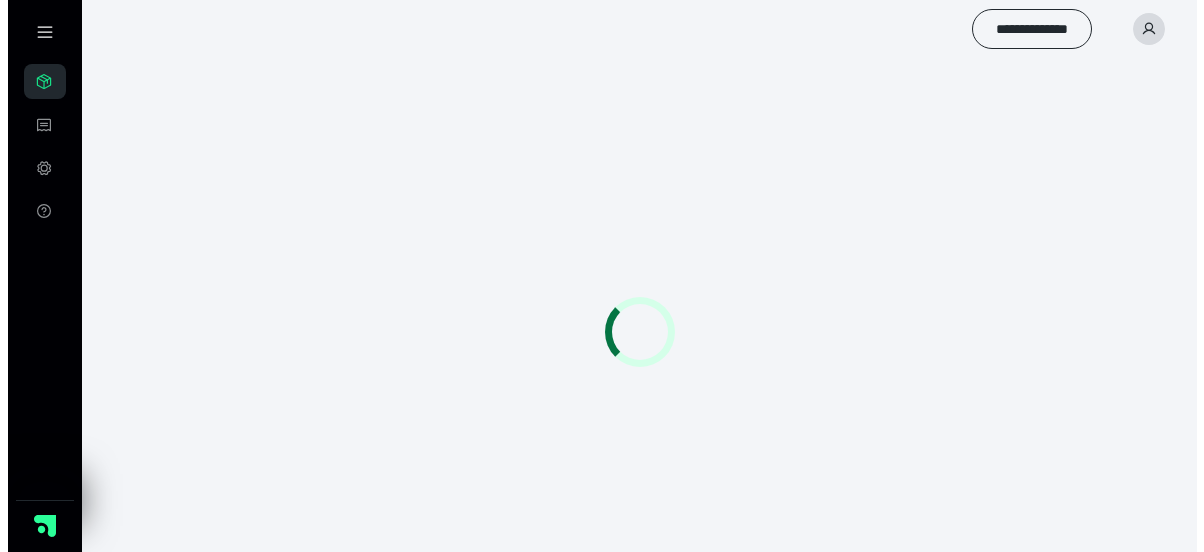 scroll, scrollTop: 0, scrollLeft: 0, axis: both 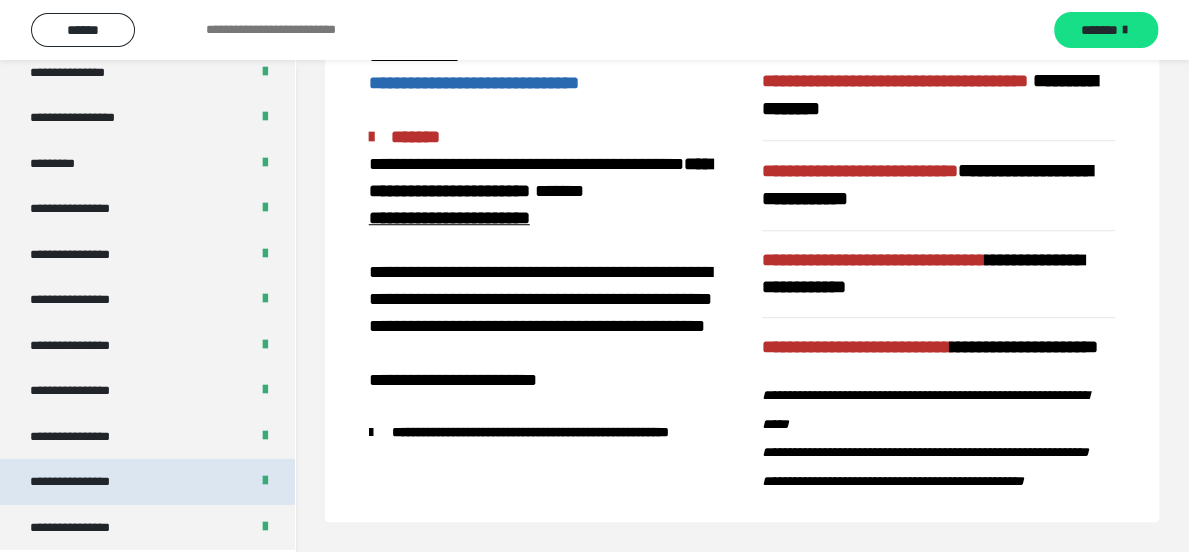 click on "**********" at bounding box center (147, 482) 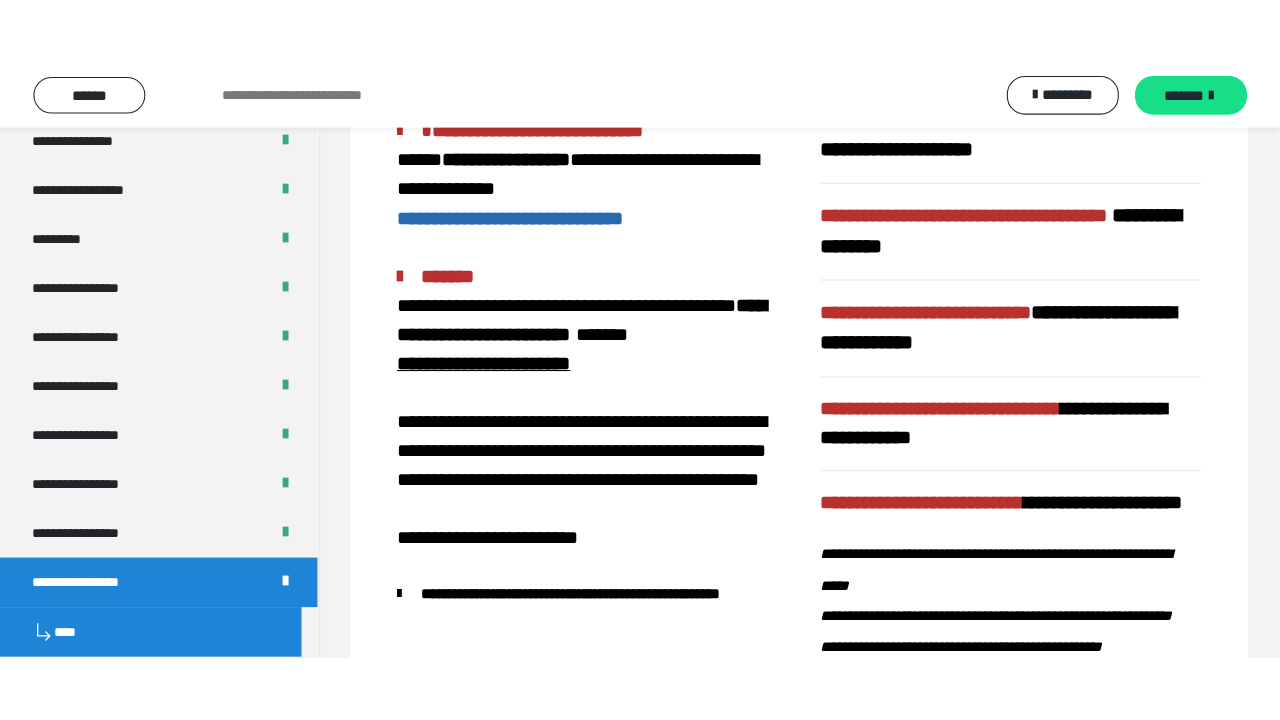 scroll, scrollTop: 60, scrollLeft: 0, axis: vertical 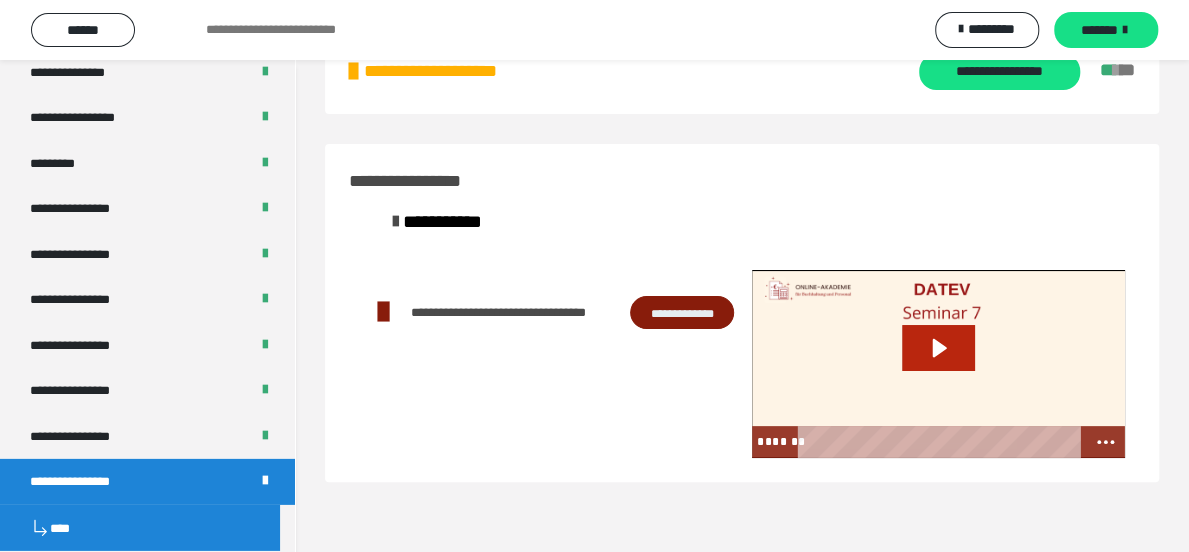 click 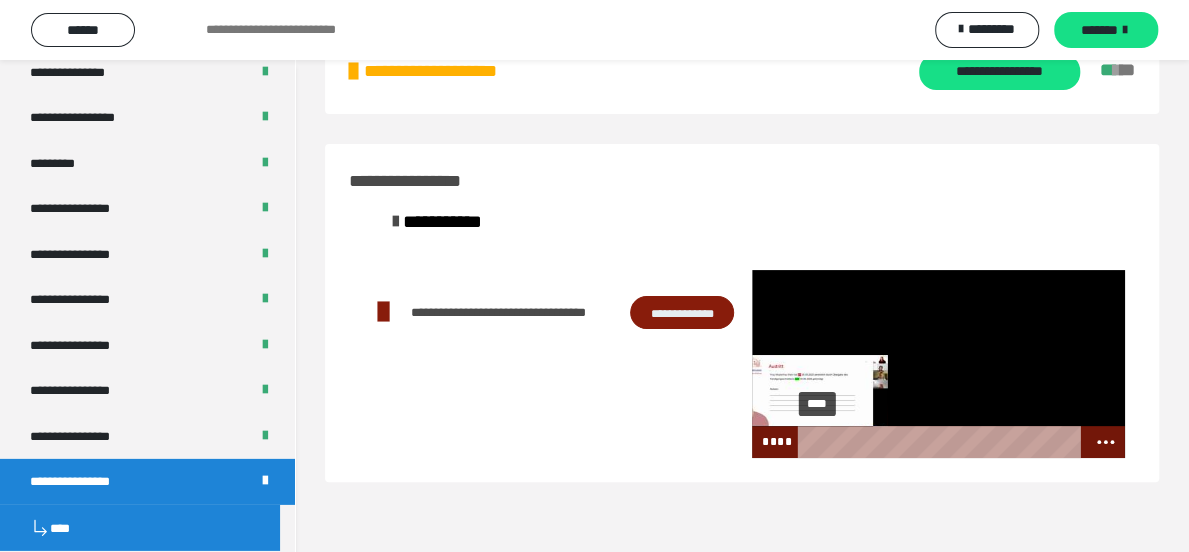 click on "****" at bounding box center (942, 442) 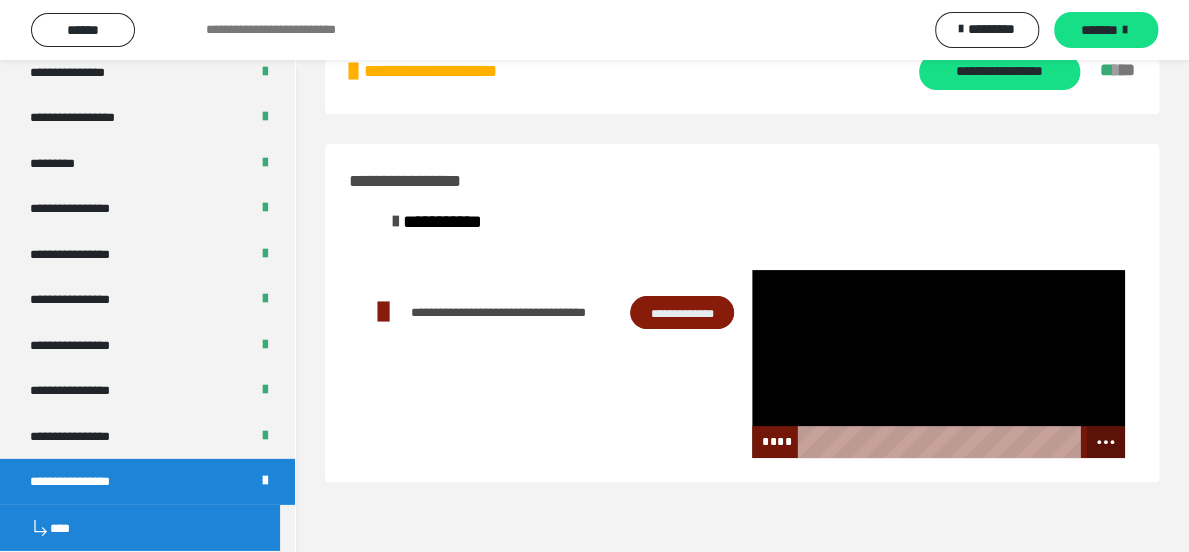 click 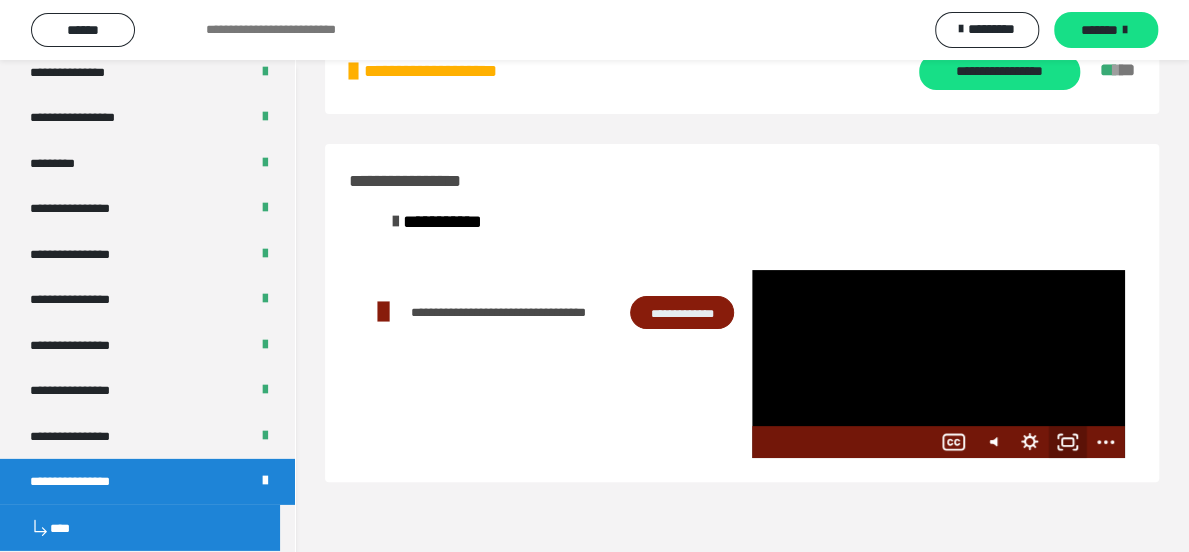 click 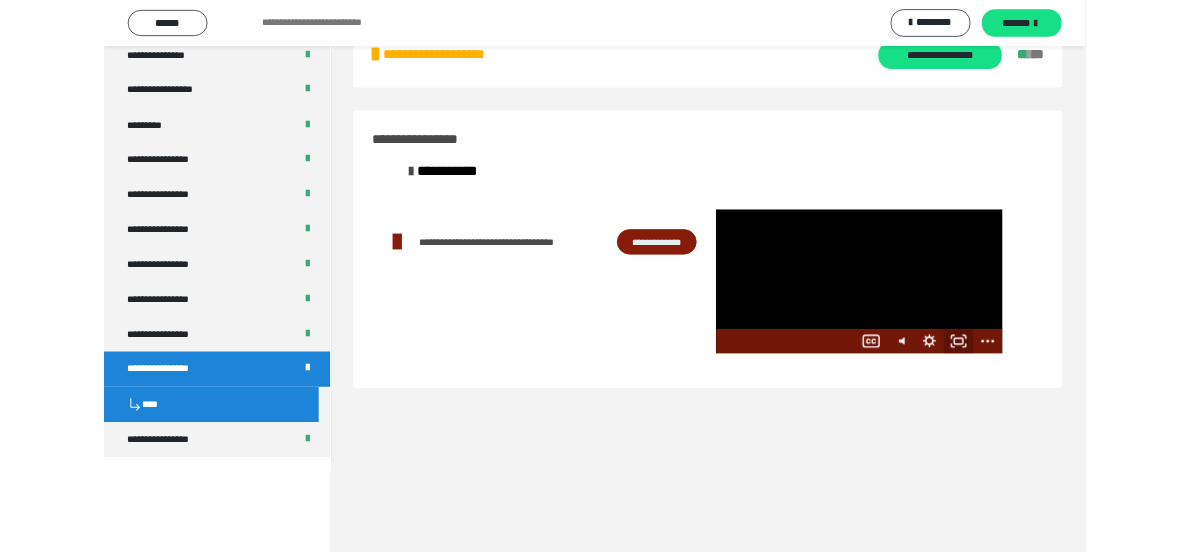 scroll, scrollTop: 2584, scrollLeft: 0, axis: vertical 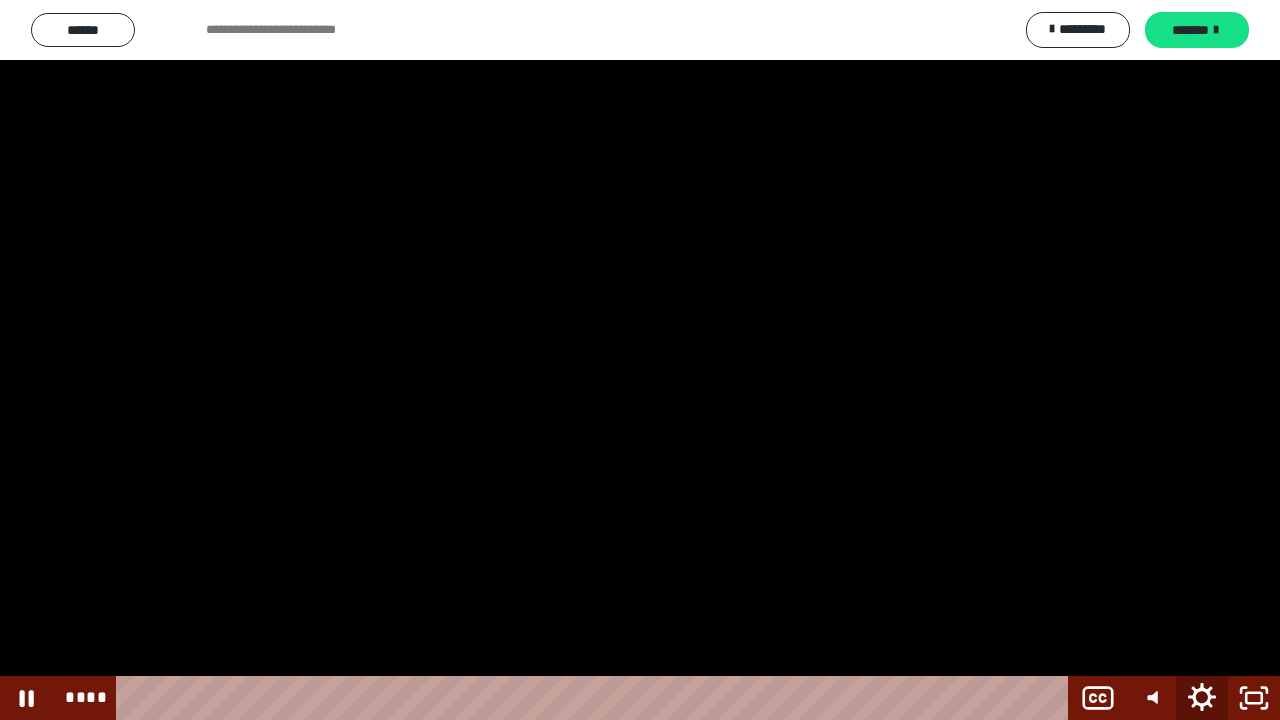 click 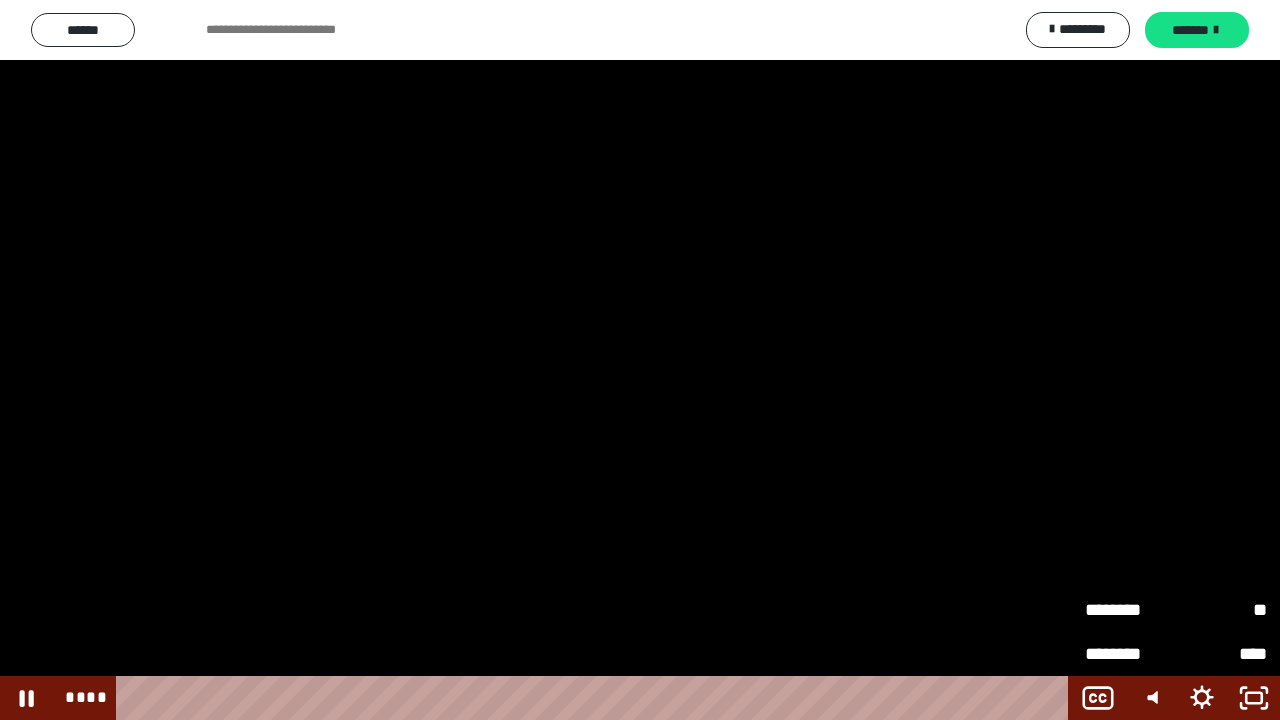 click on "********" at bounding box center [1130, 610] 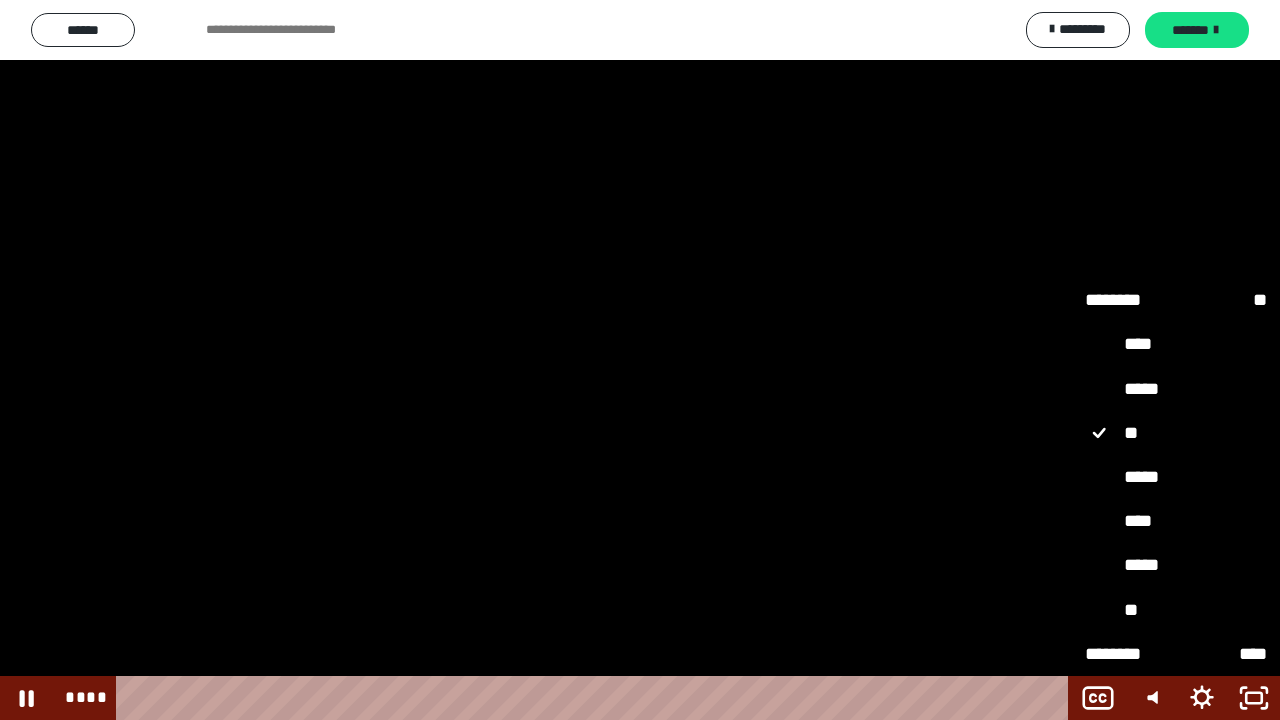 click on "*****" at bounding box center (1176, 565) 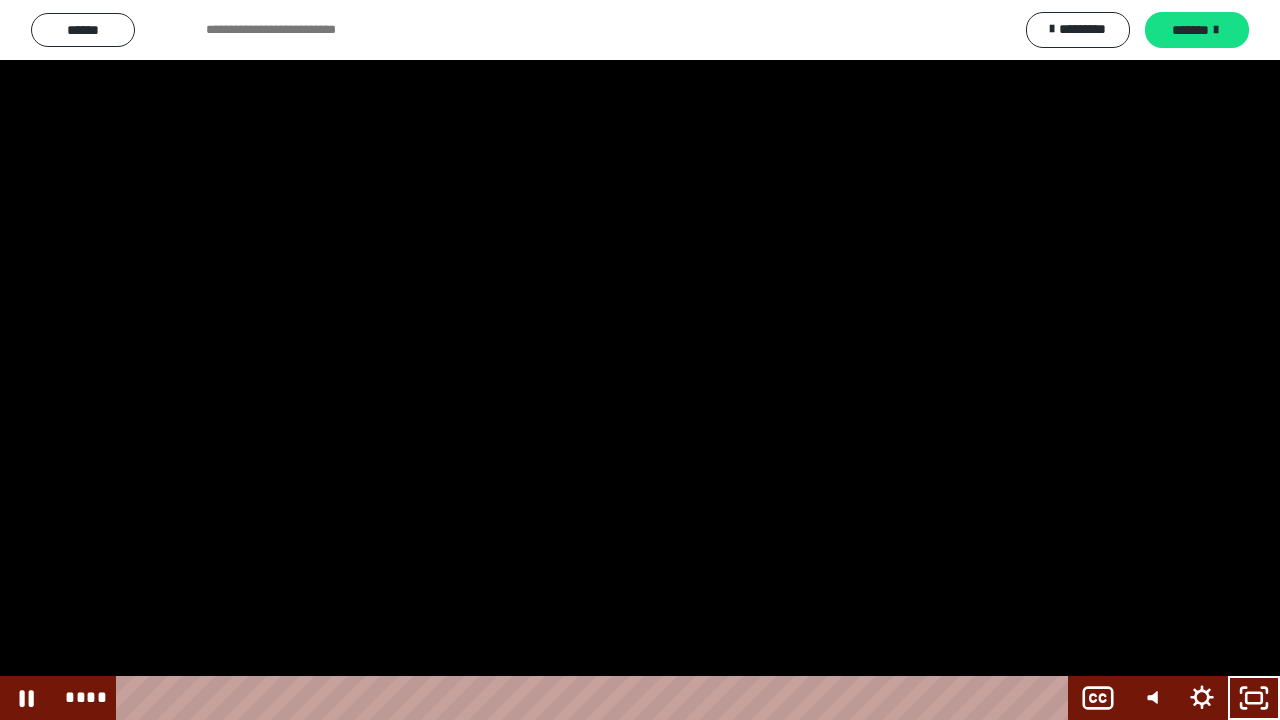 click at bounding box center (640, 360) 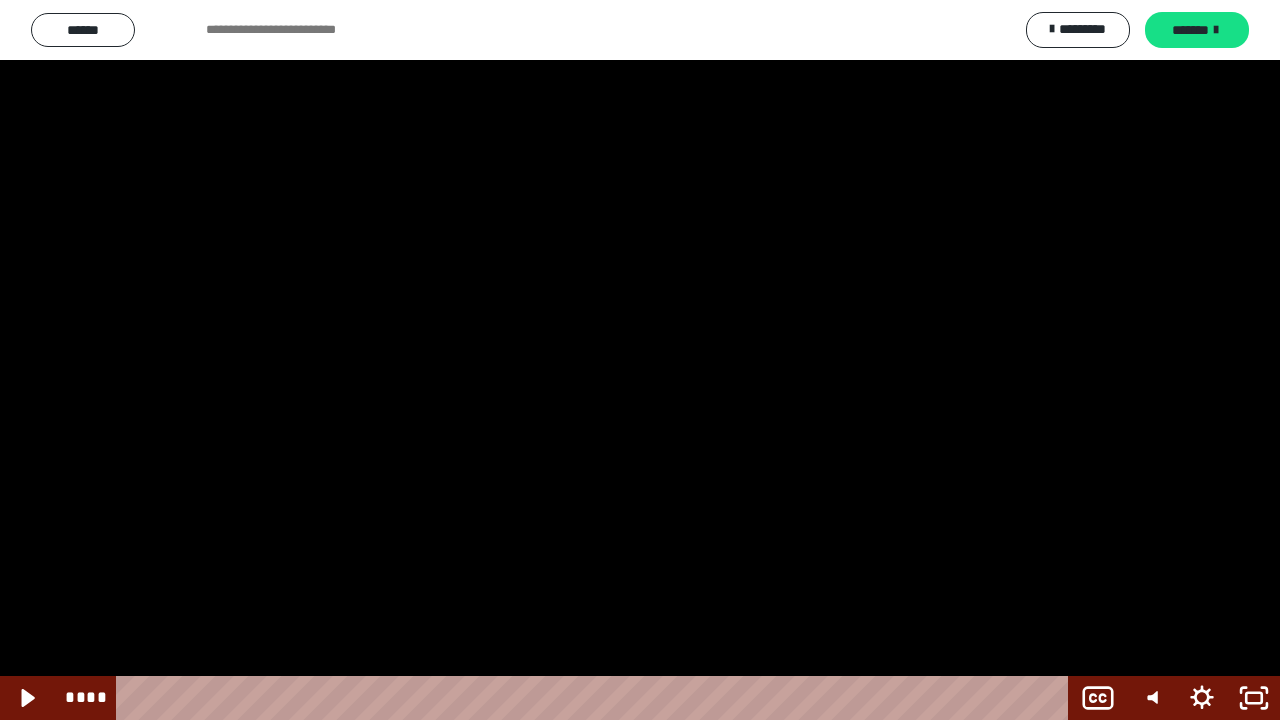 click at bounding box center [640, 360] 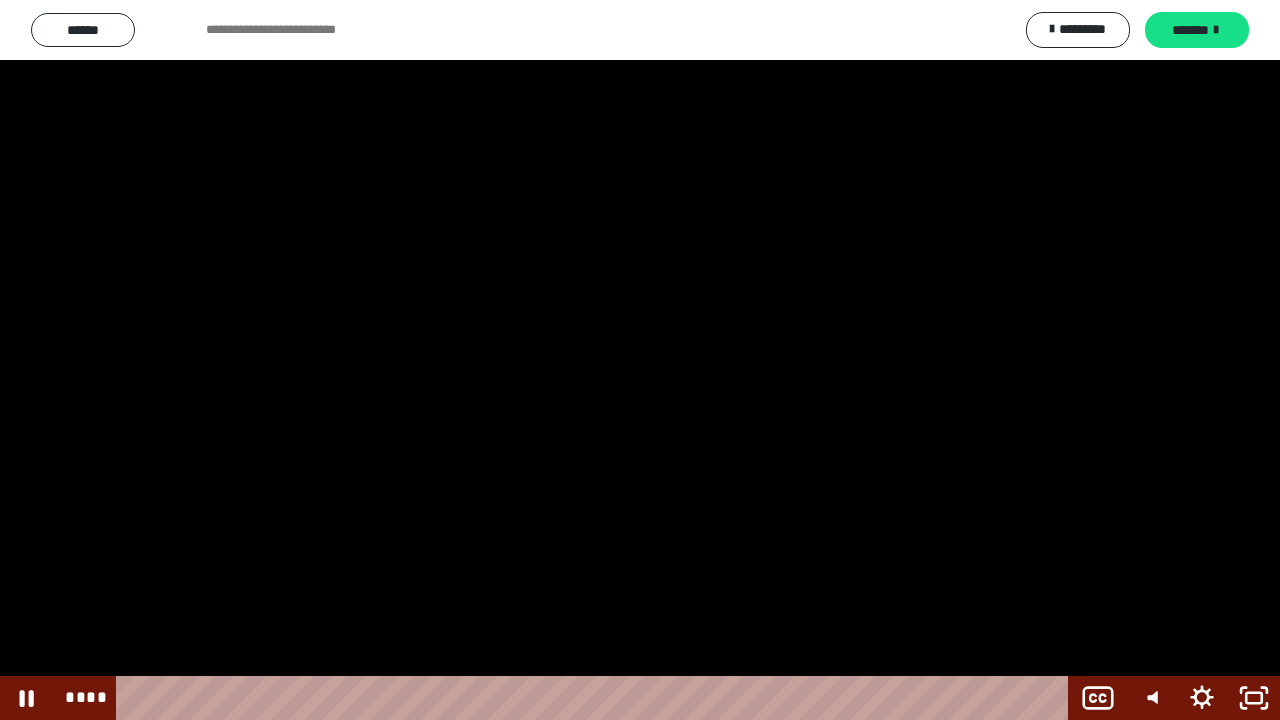 click at bounding box center (640, 360) 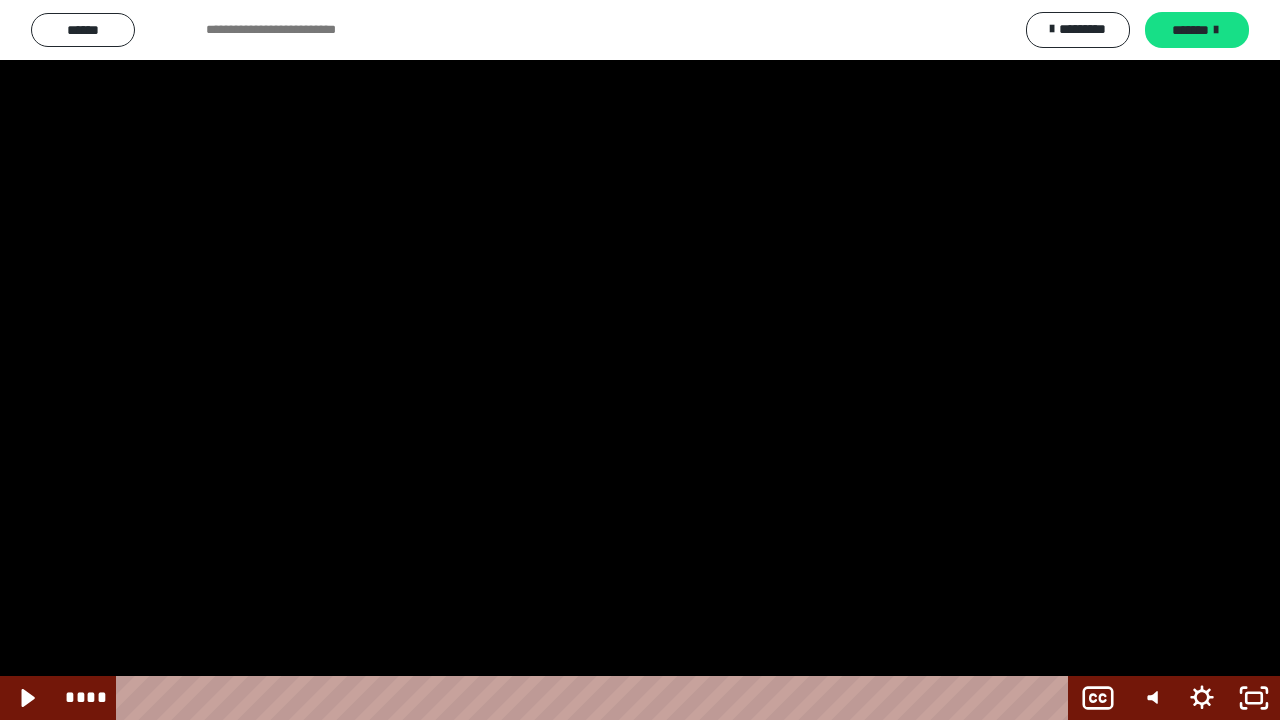 click at bounding box center [640, 360] 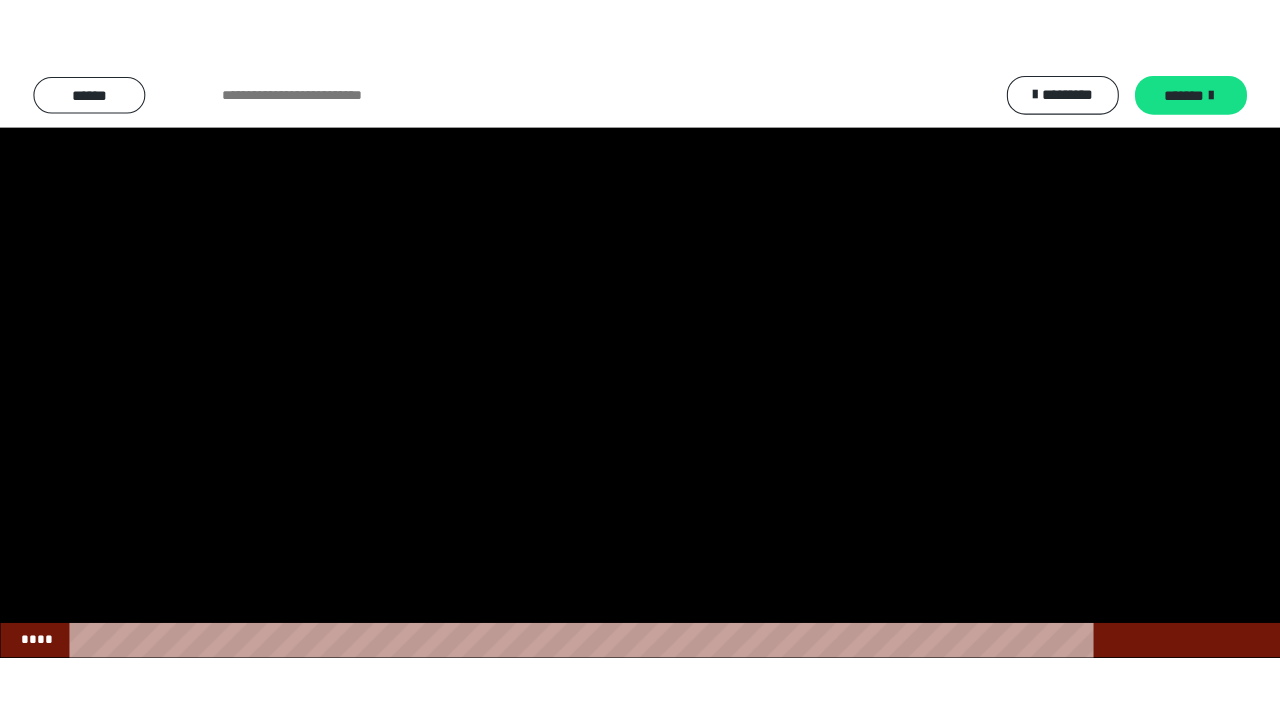 scroll, scrollTop: 2706, scrollLeft: 0, axis: vertical 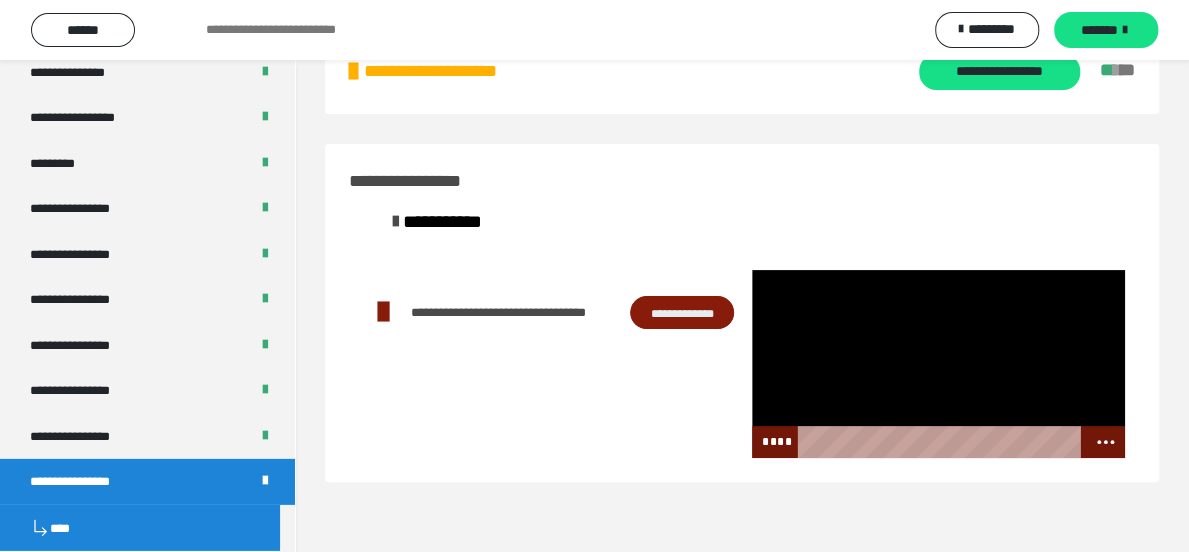 click at bounding box center (938, 364) 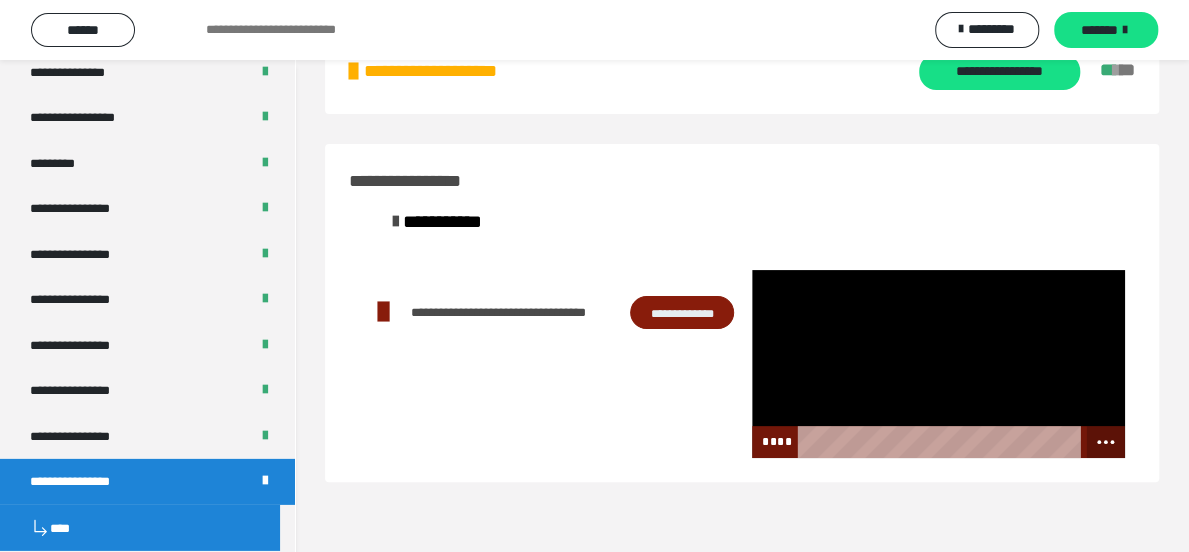 click 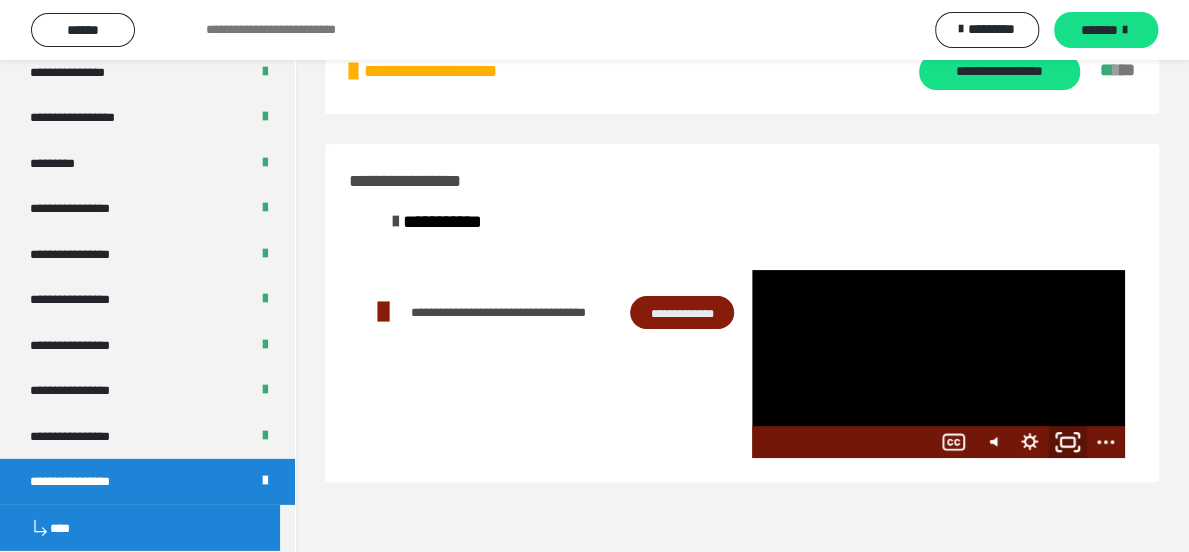 click 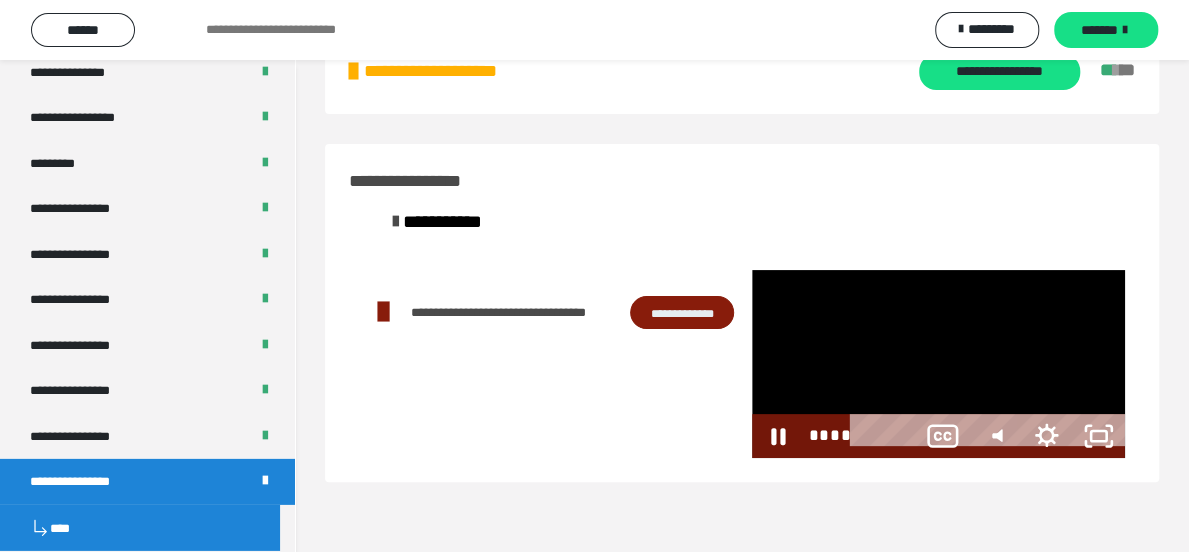 scroll, scrollTop: 2584, scrollLeft: 0, axis: vertical 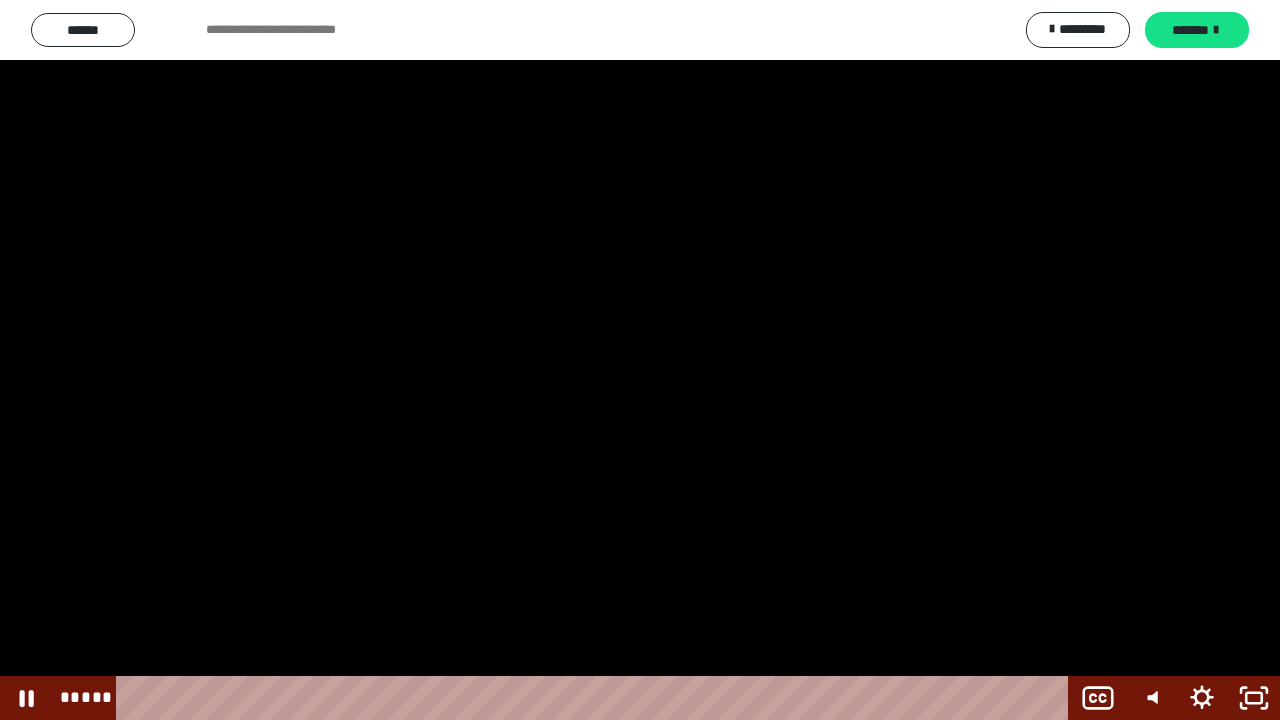 click at bounding box center (640, 360) 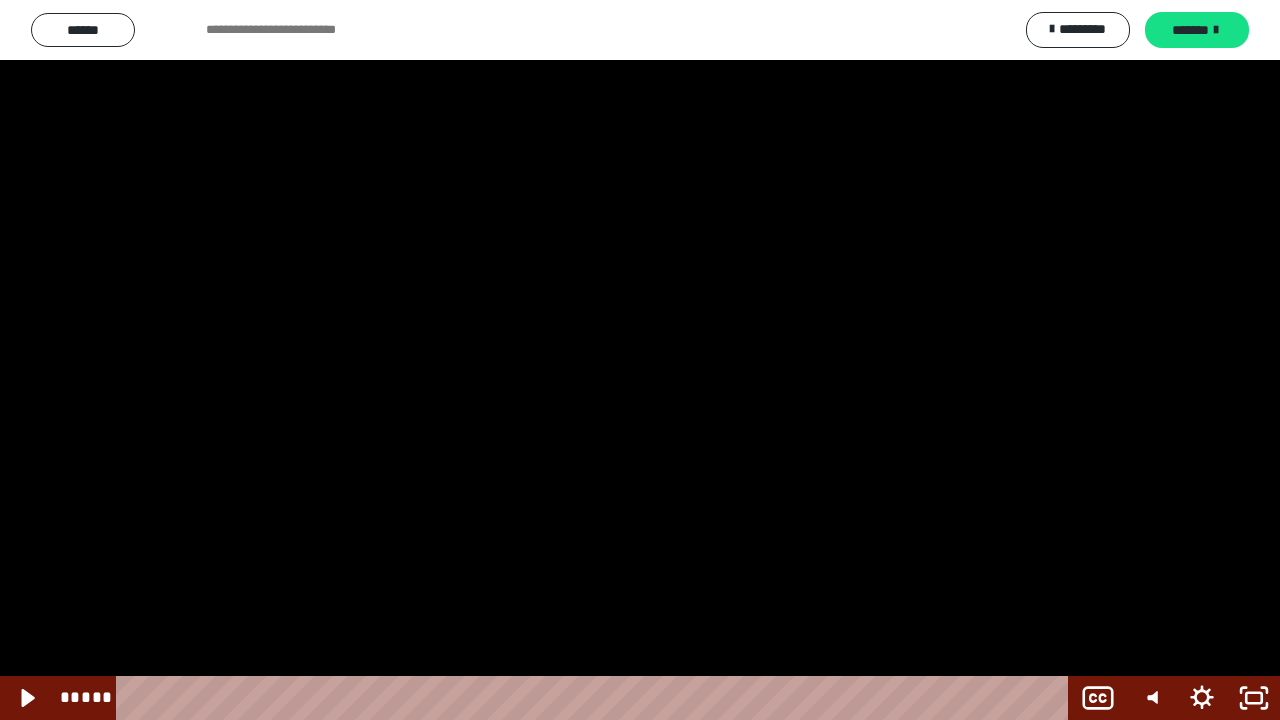 click at bounding box center [640, 360] 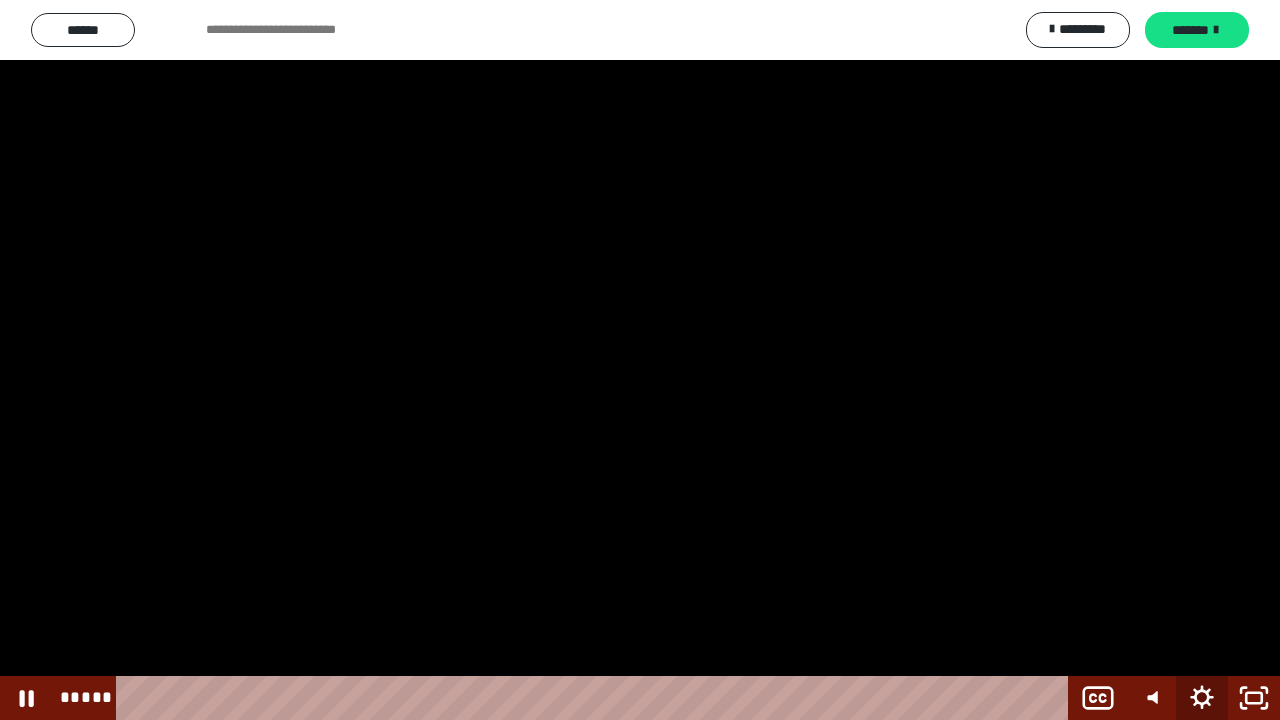 click 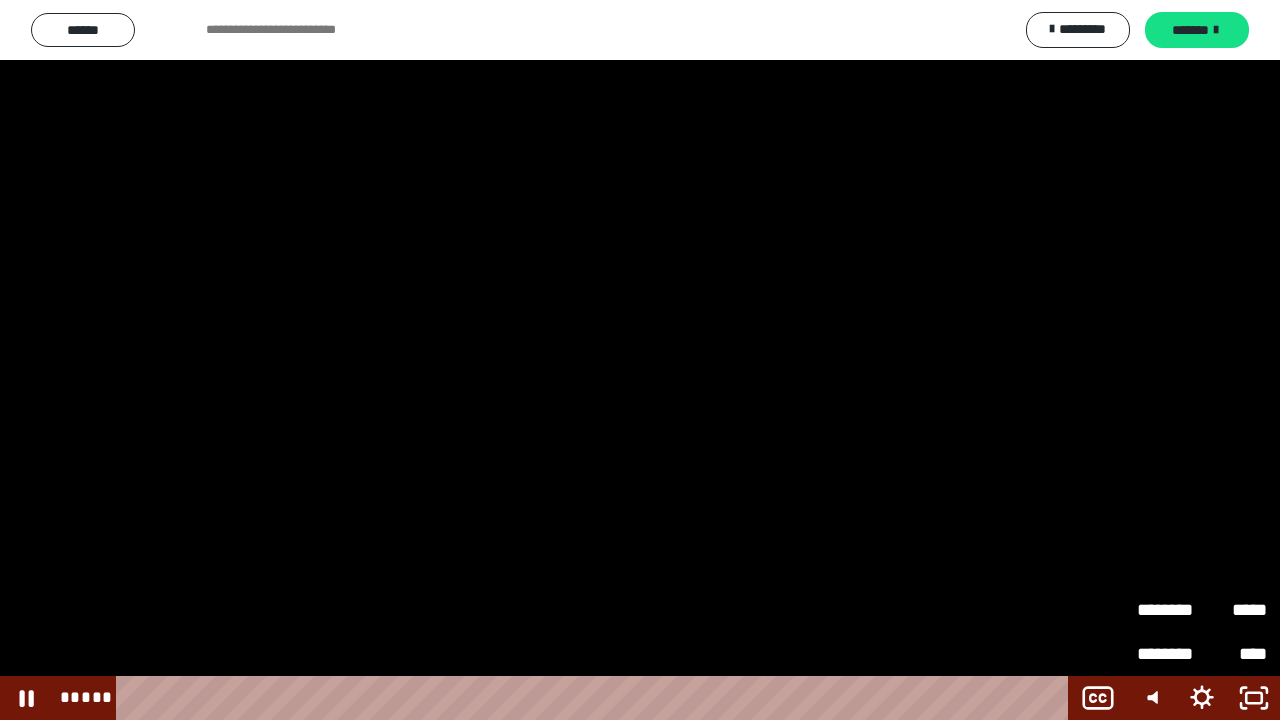 click at bounding box center [640, 360] 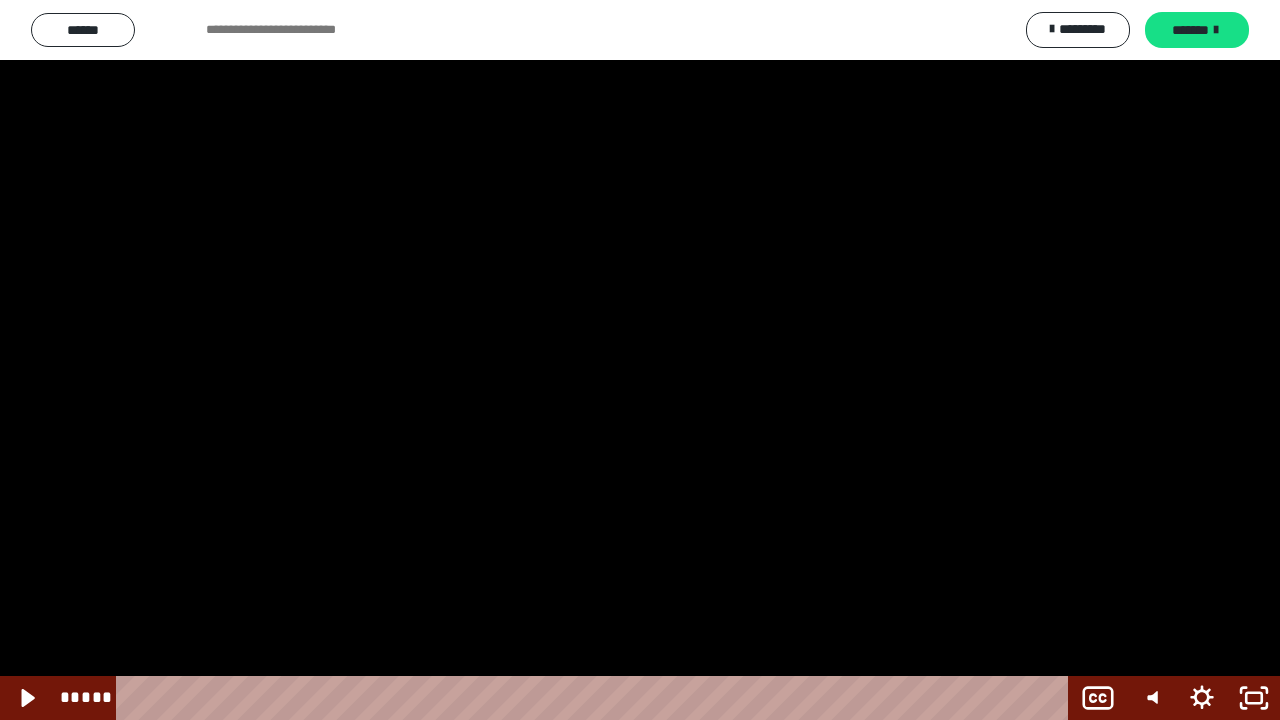 click at bounding box center [640, 360] 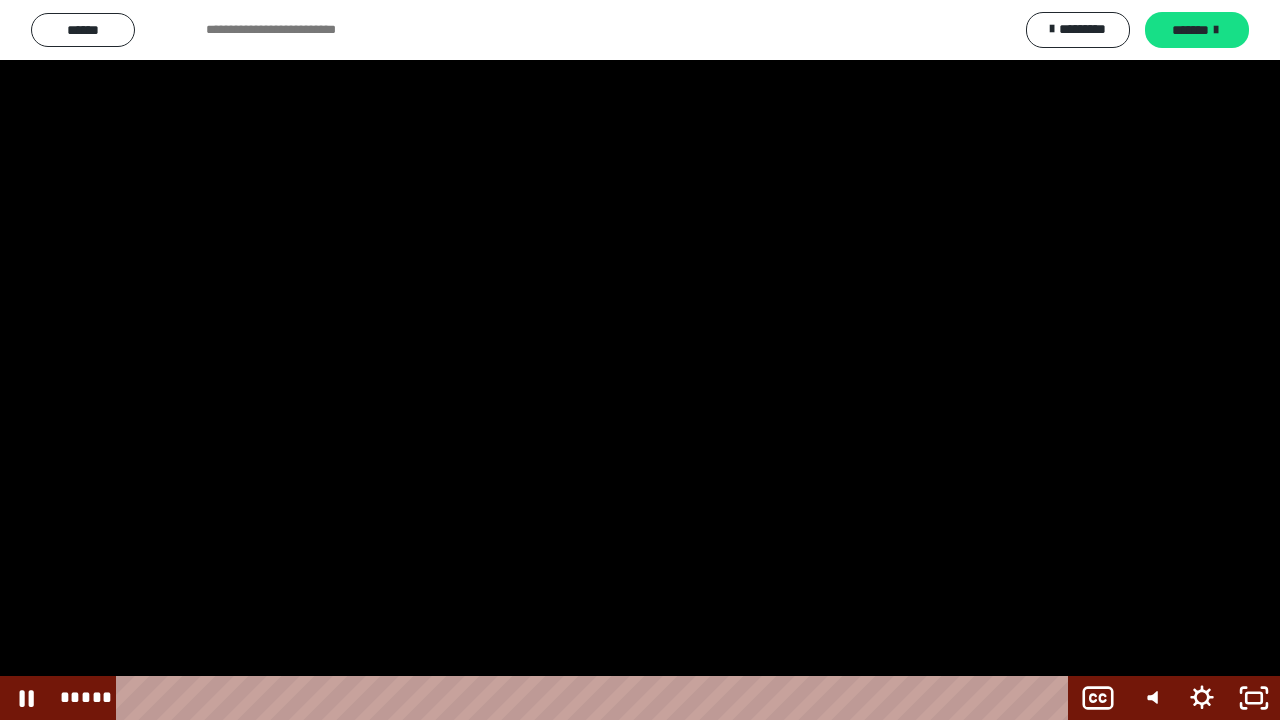 click at bounding box center [640, 360] 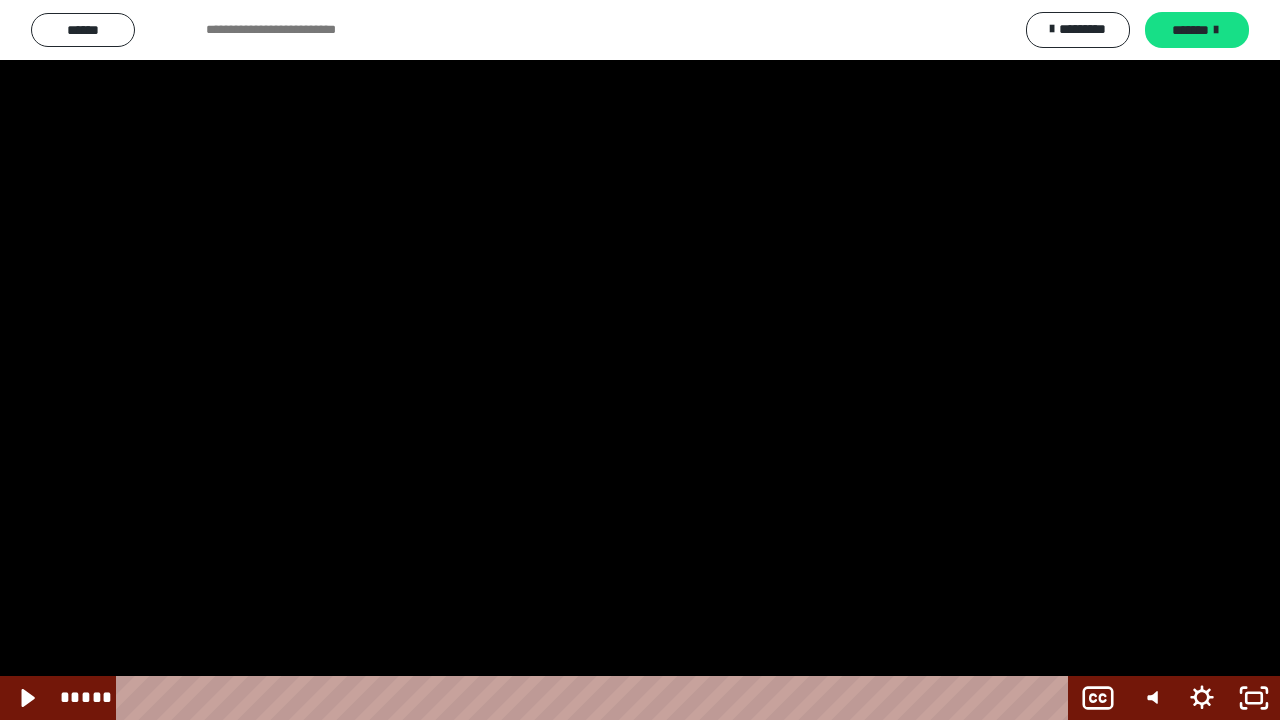 click at bounding box center [640, 360] 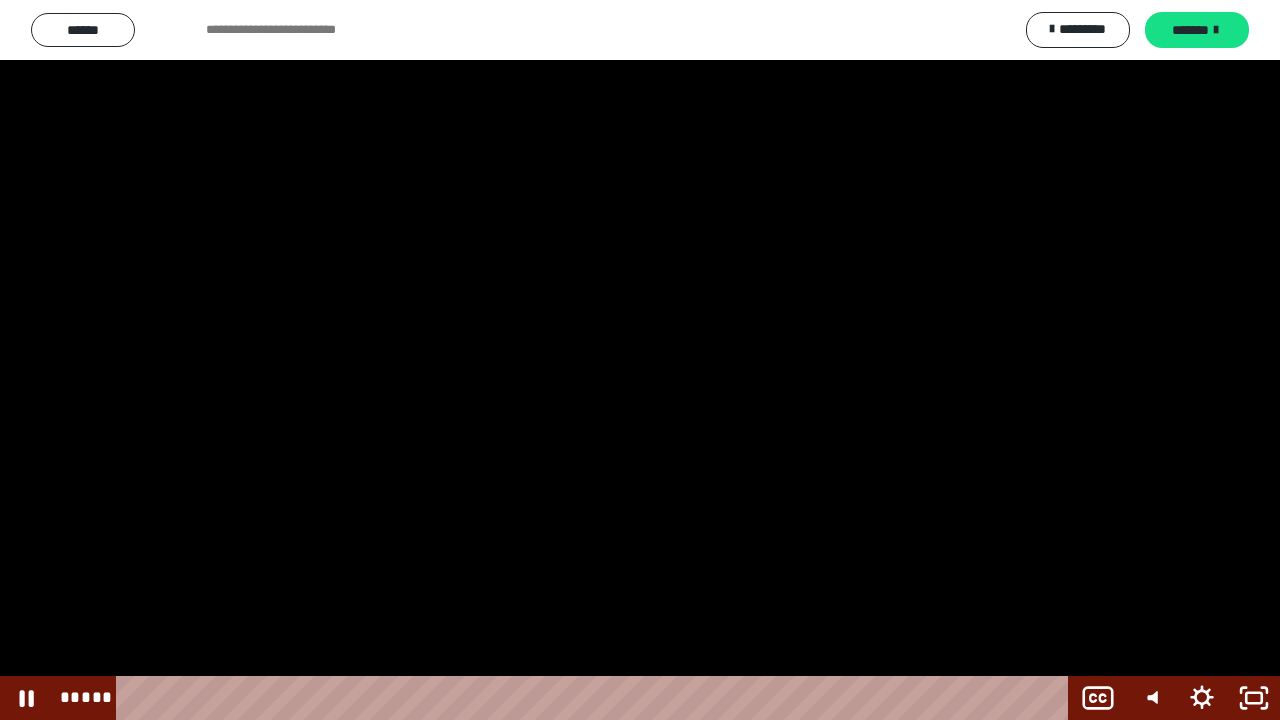 click at bounding box center [640, 360] 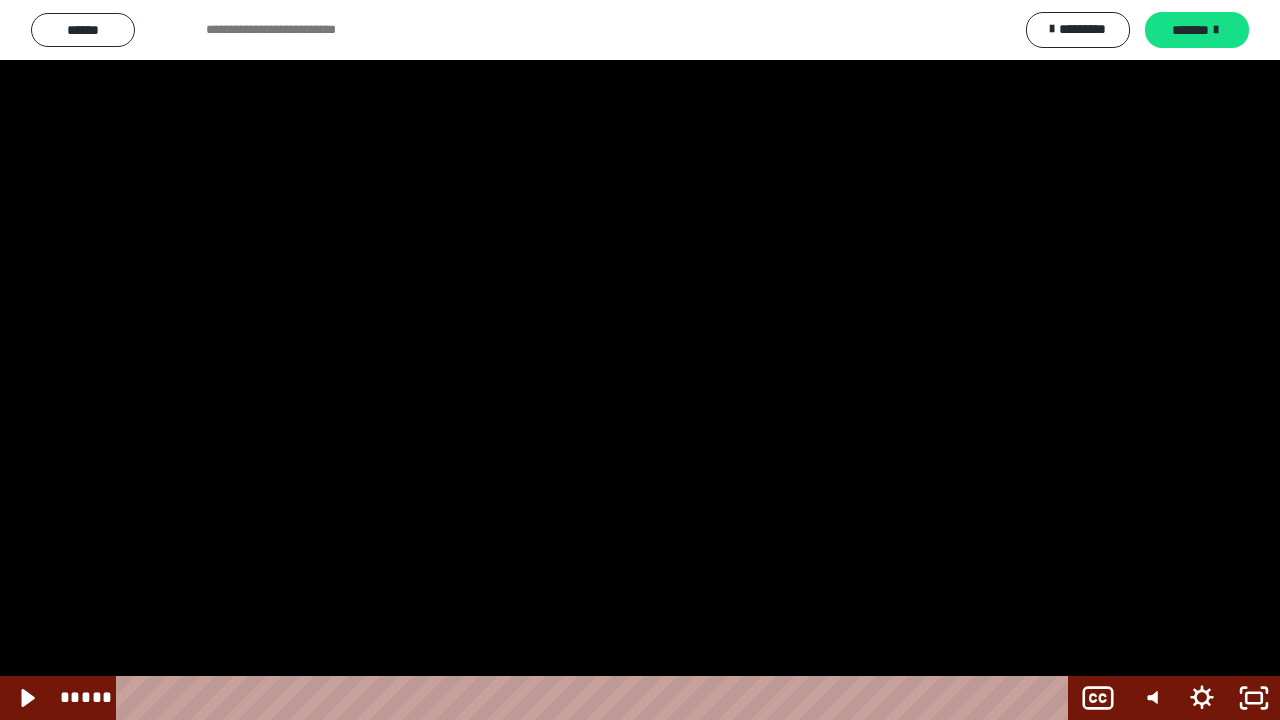click at bounding box center [640, 360] 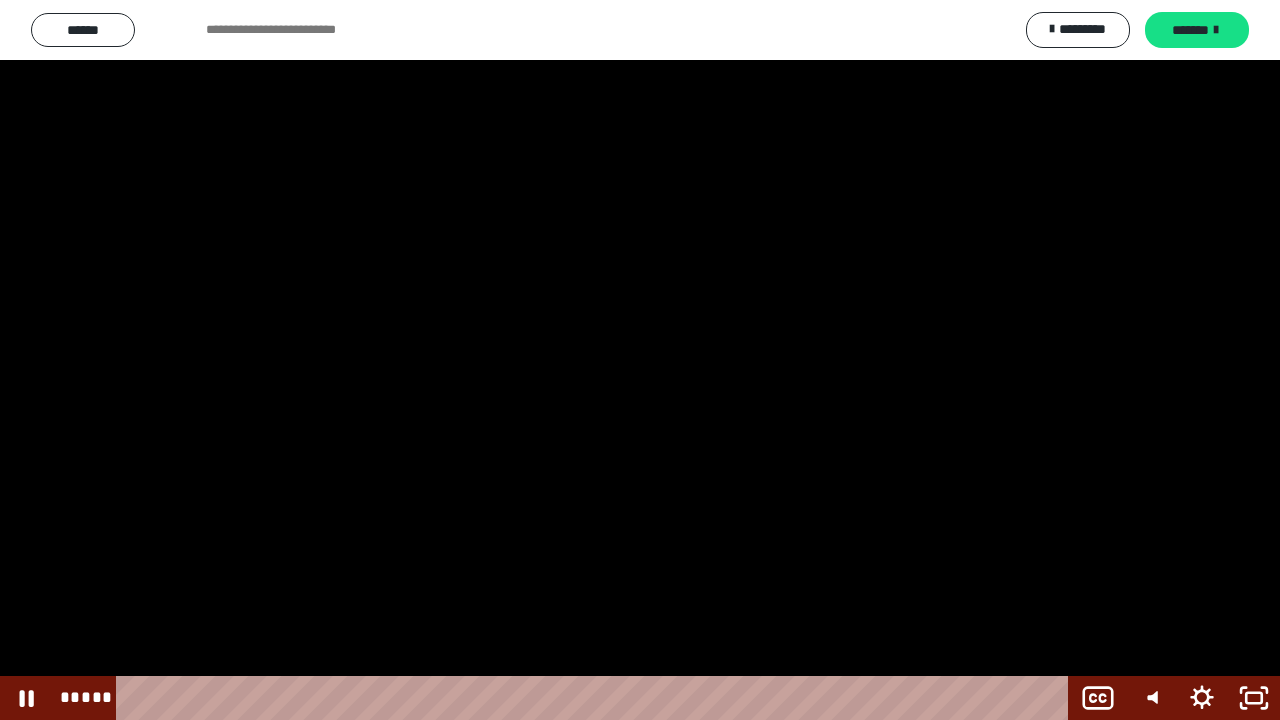 click at bounding box center [640, 360] 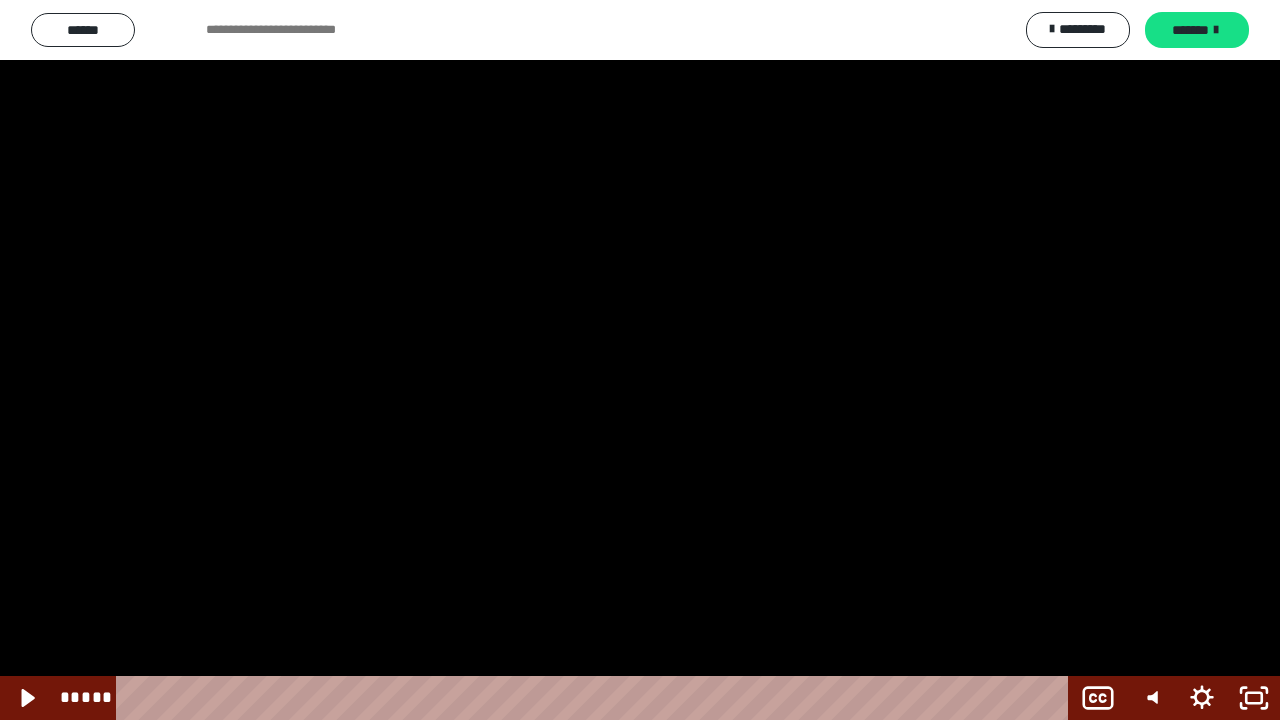 click at bounding box center (640, 360) 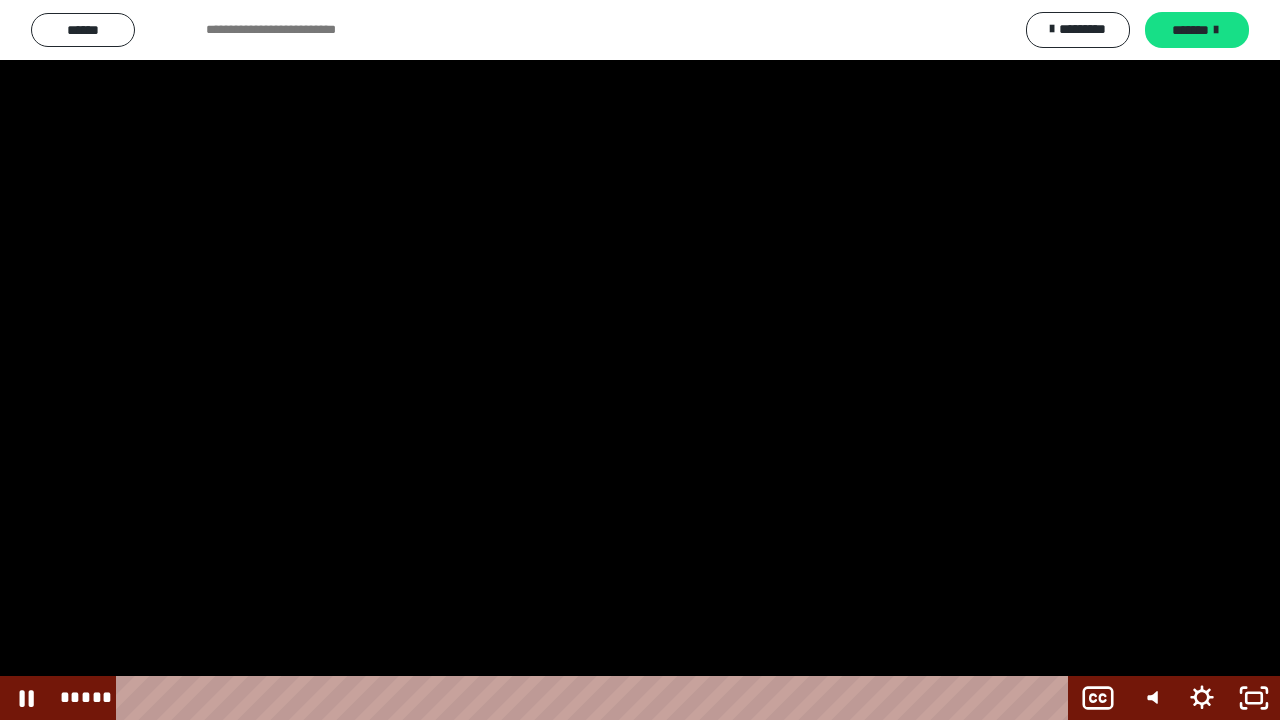 click at bounding box center [640, 360] 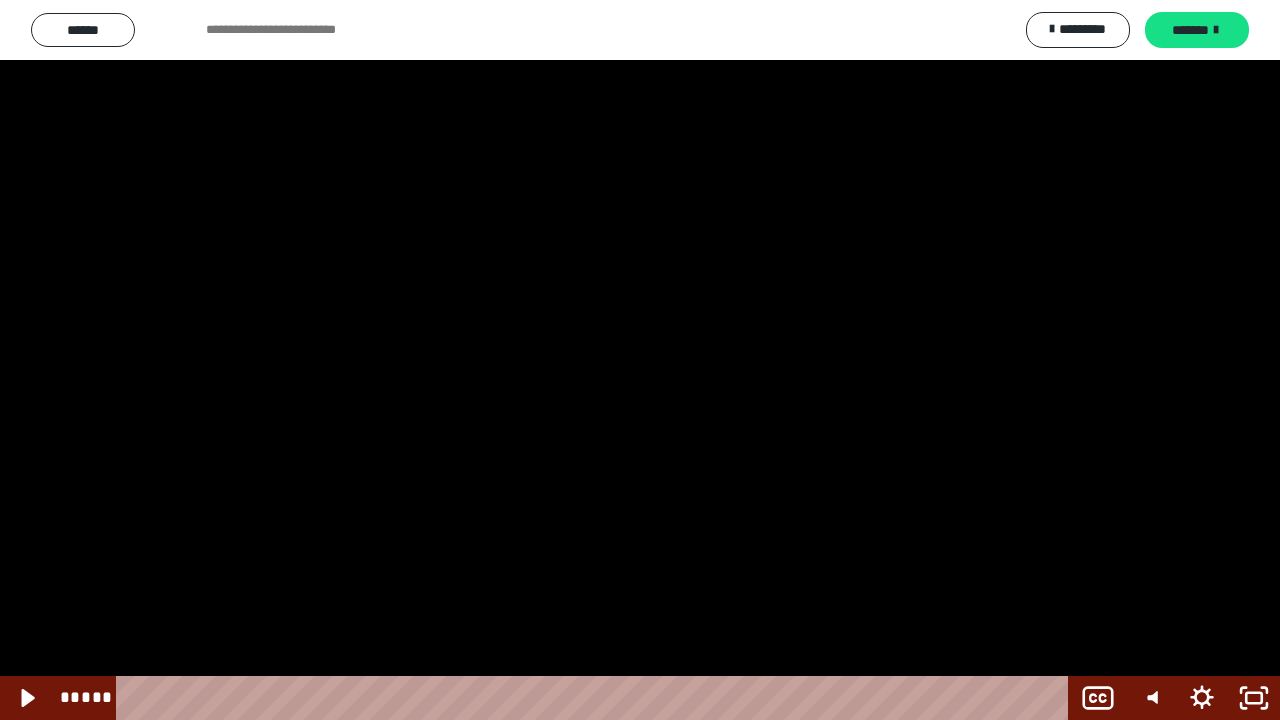 click at bounding box center [640, 360] 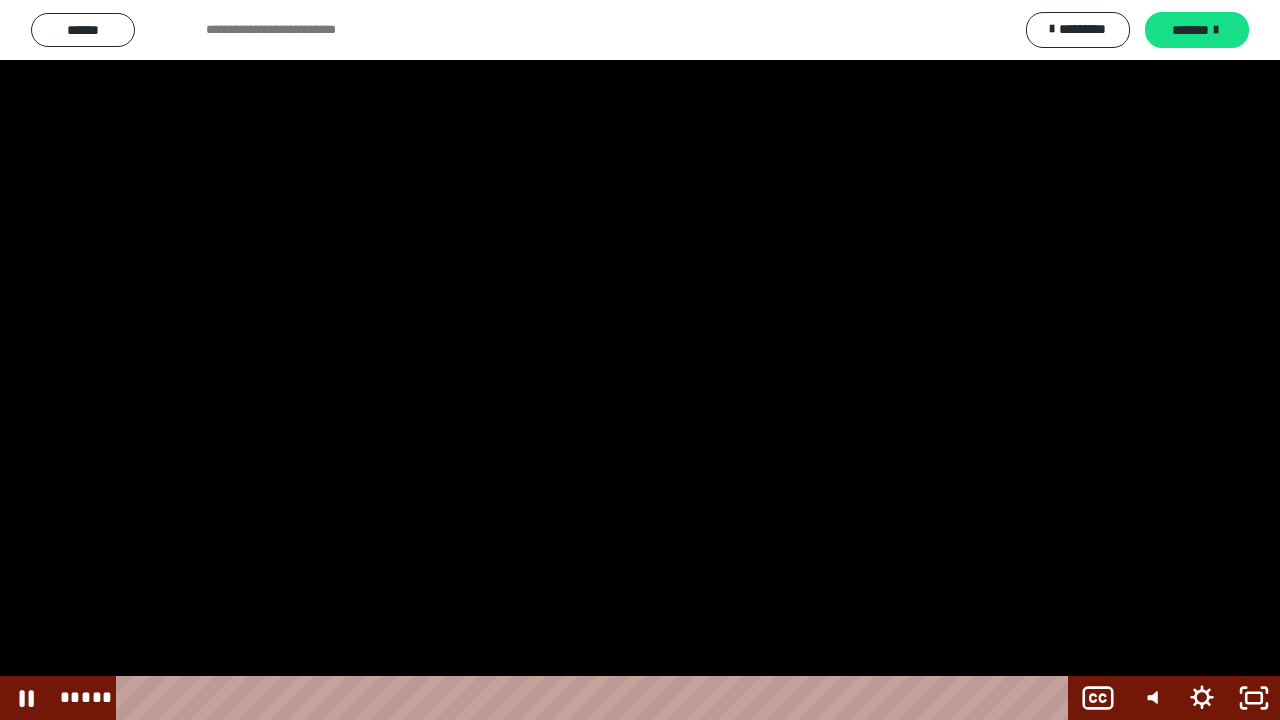 click at bounding box center [640, 360] 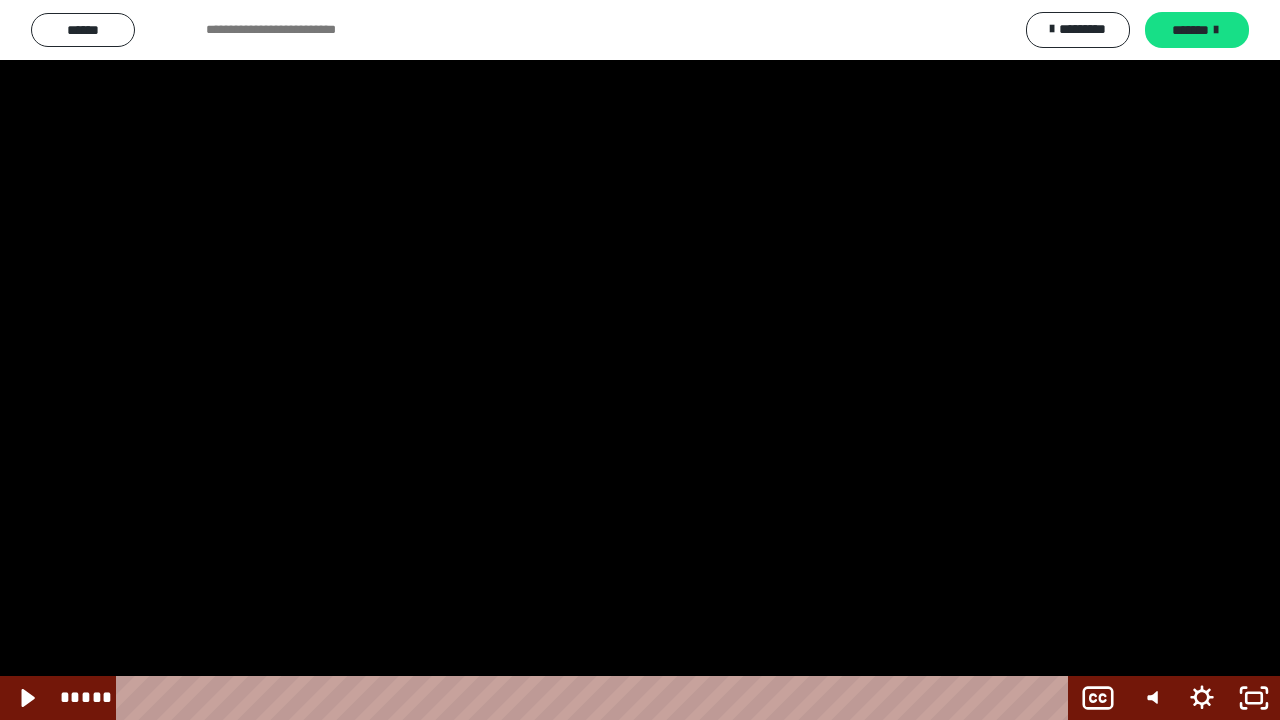 click at bounding box center (640, 360) 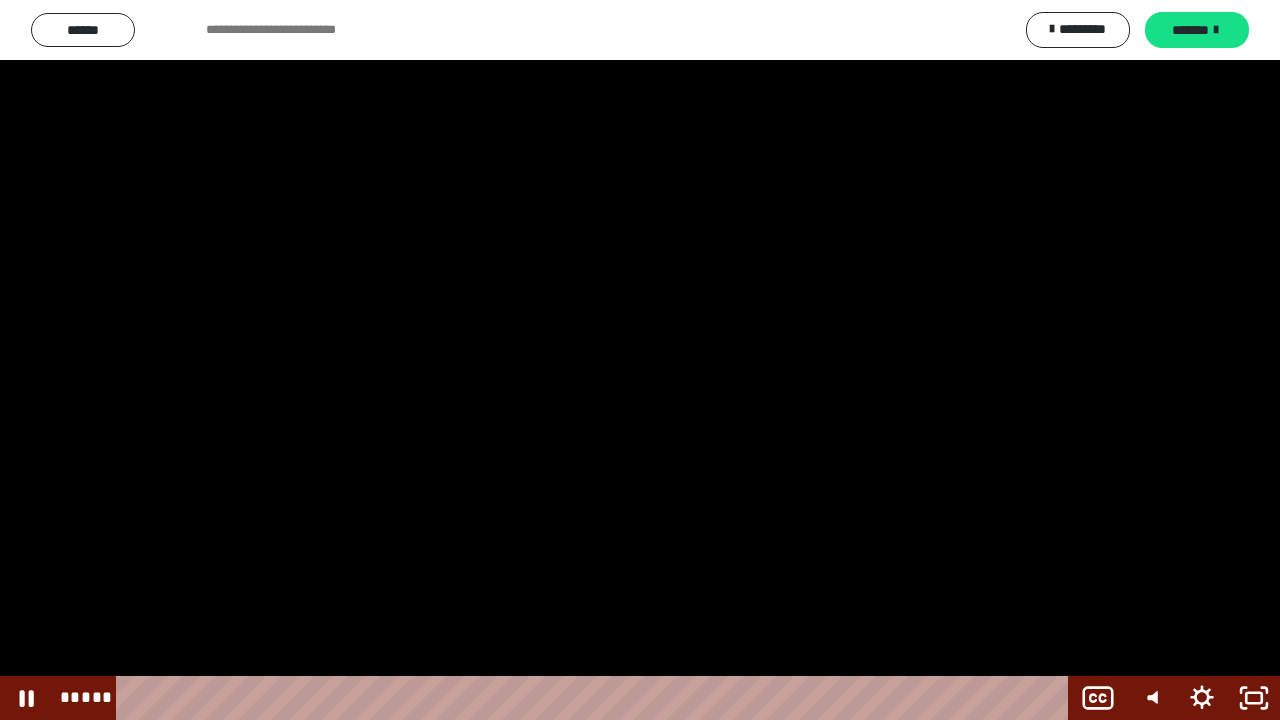 click at bounding box center (640, 360) 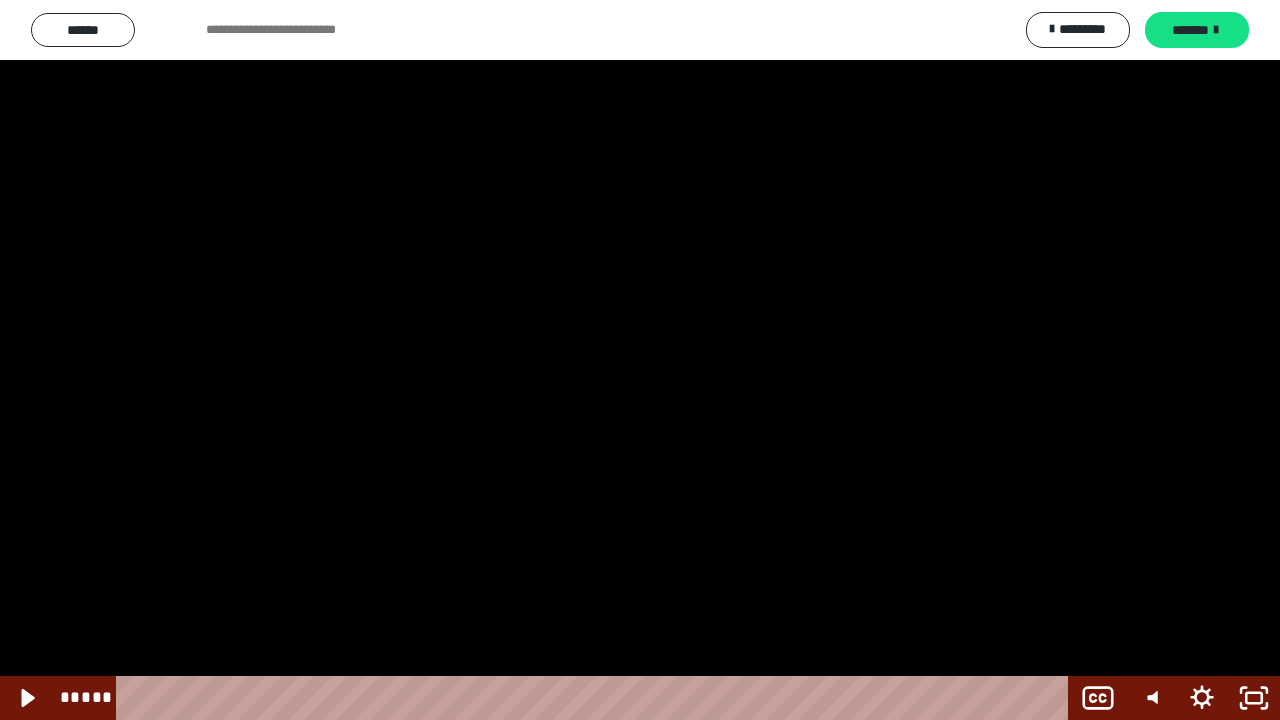 click at bounding box center [640, 360] 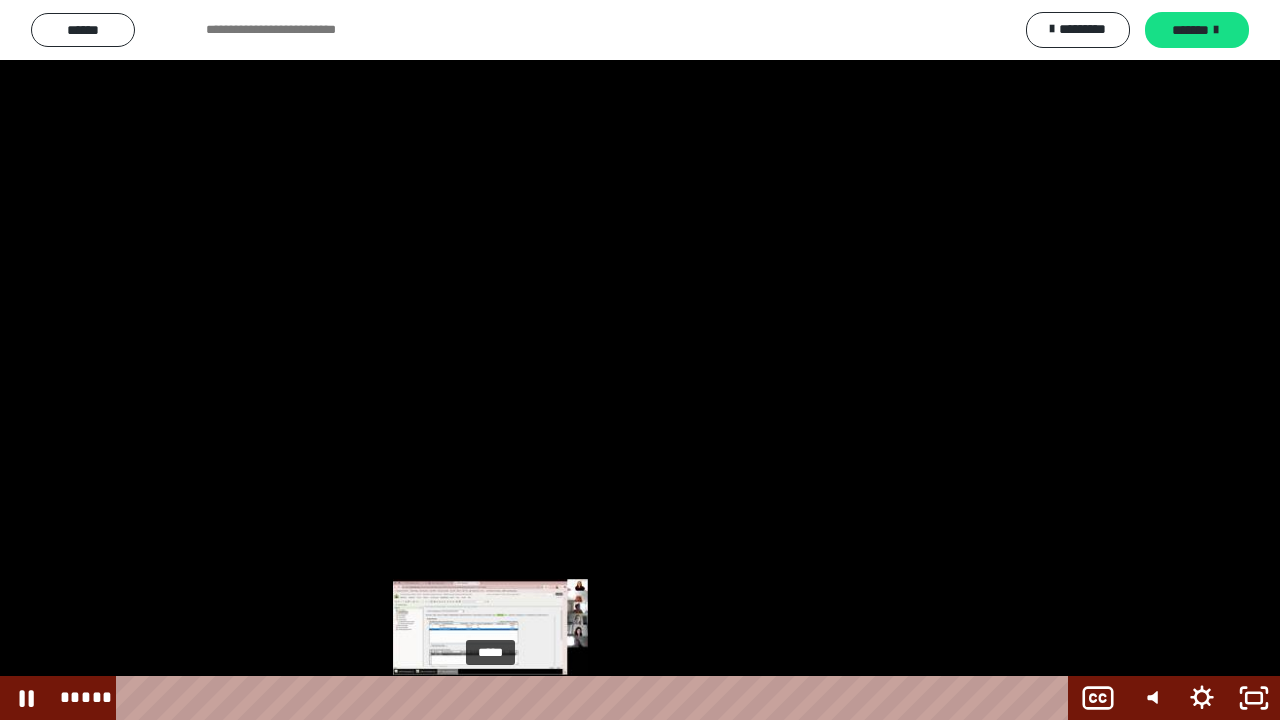 click on "*****" at bounding box center (596, 698) 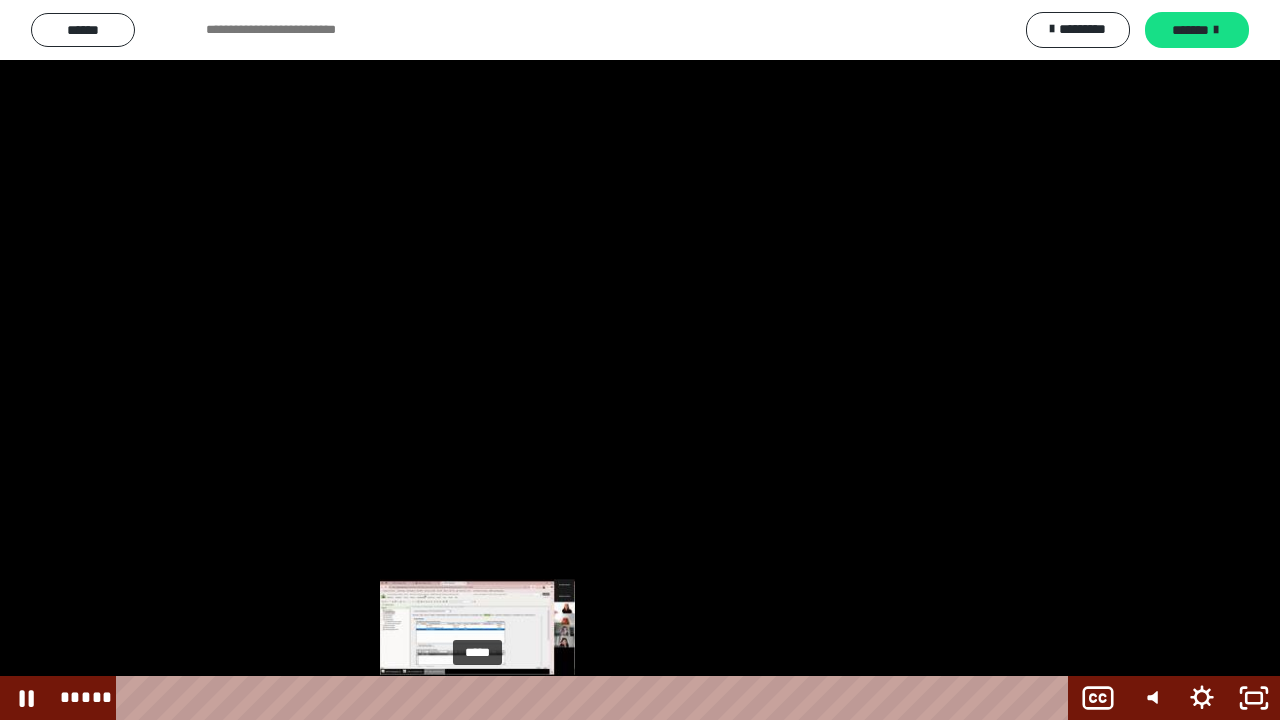 click on "*****" at bounding box center [596, 698] 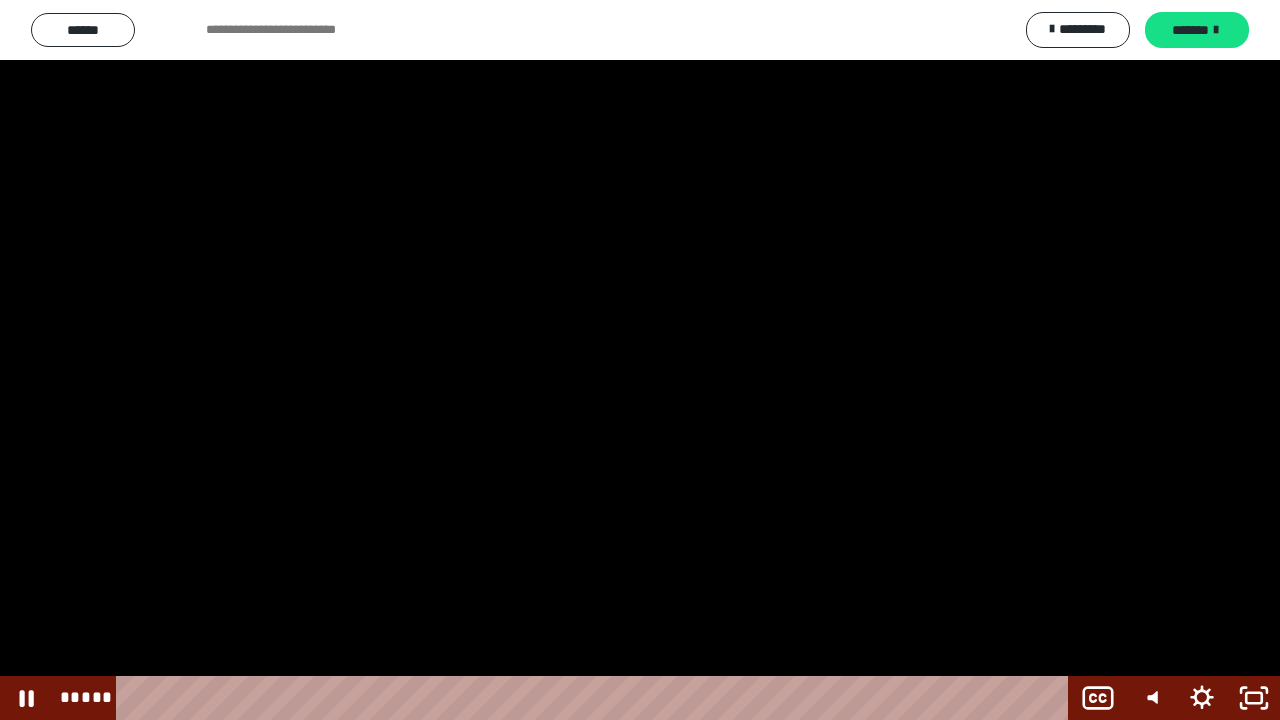 click at bounding box center [640, 360] 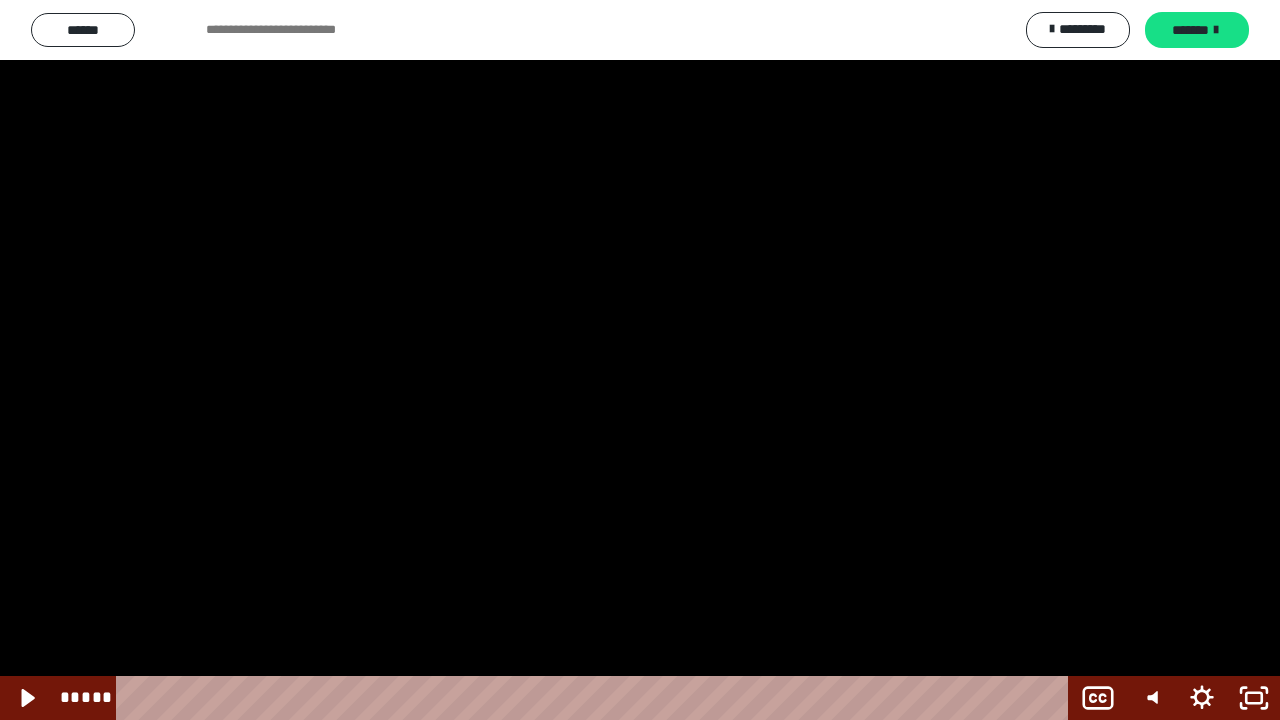 click at bounding box center (640, 360) 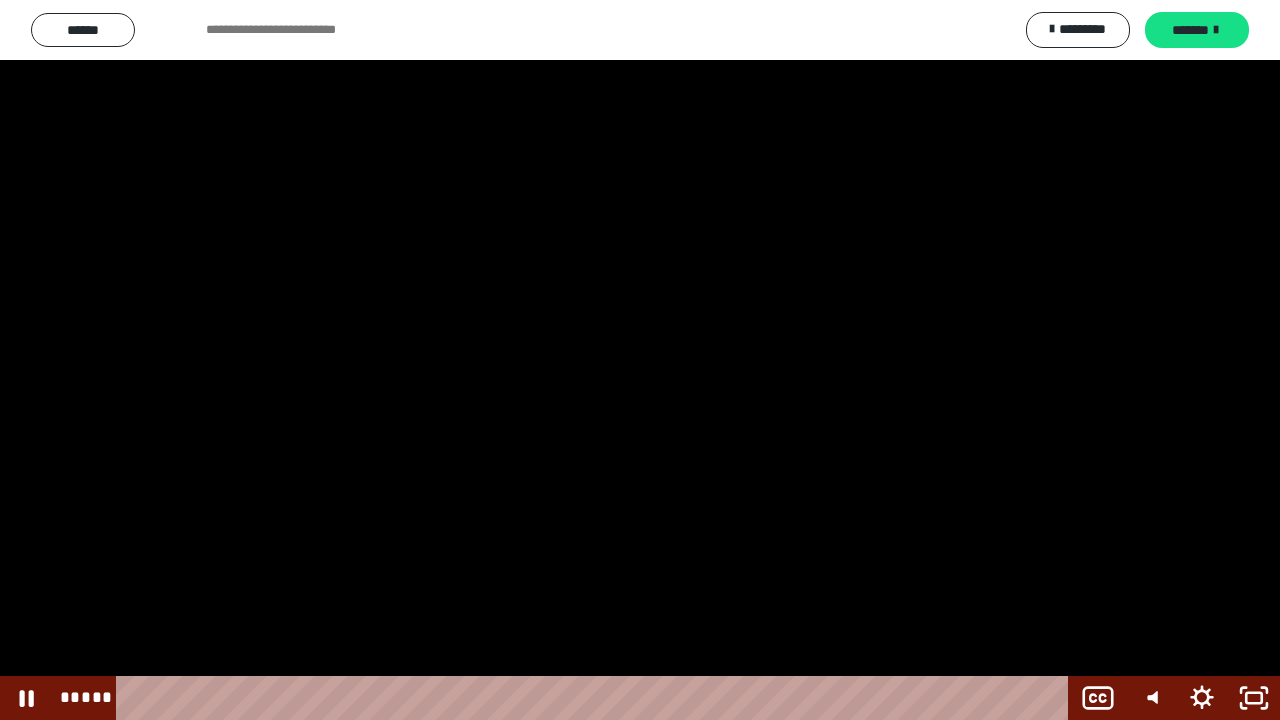 click at bounding box center (640, 360) 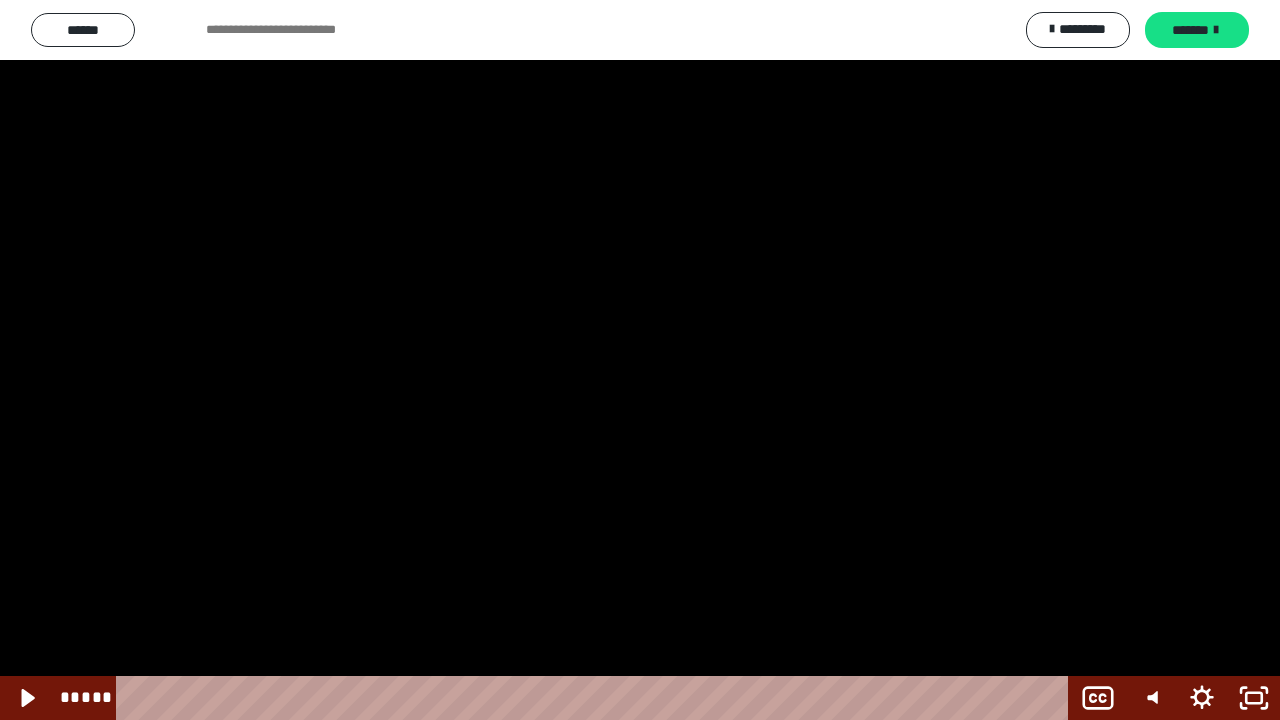 click at bounding box center (640, 360) 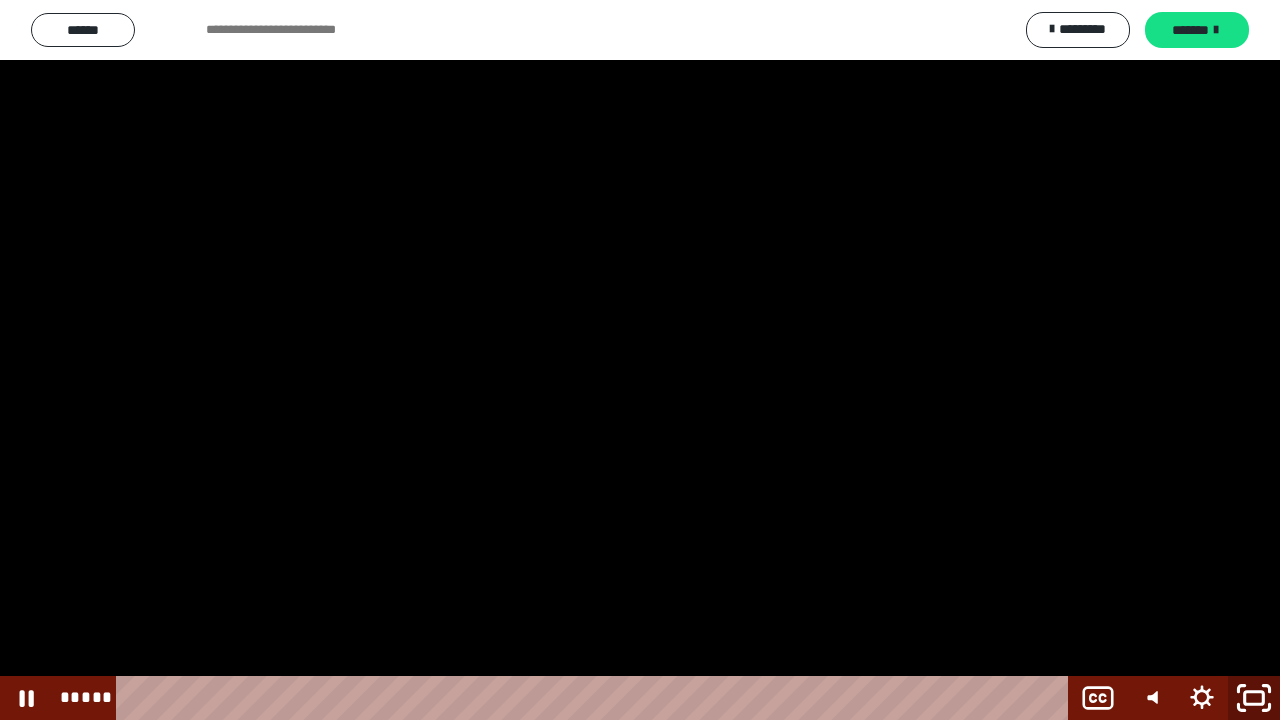 click 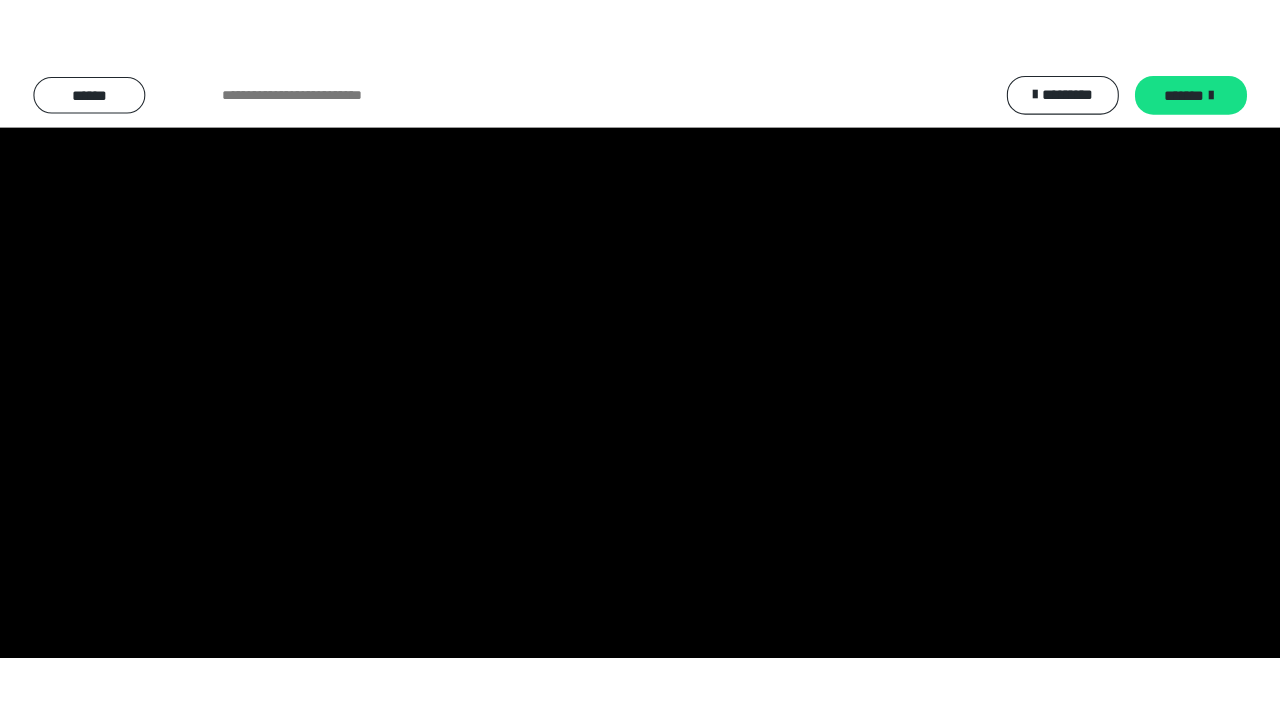 scroll, scrollTop: 2752, scrollLeft: 0, axis: vertical 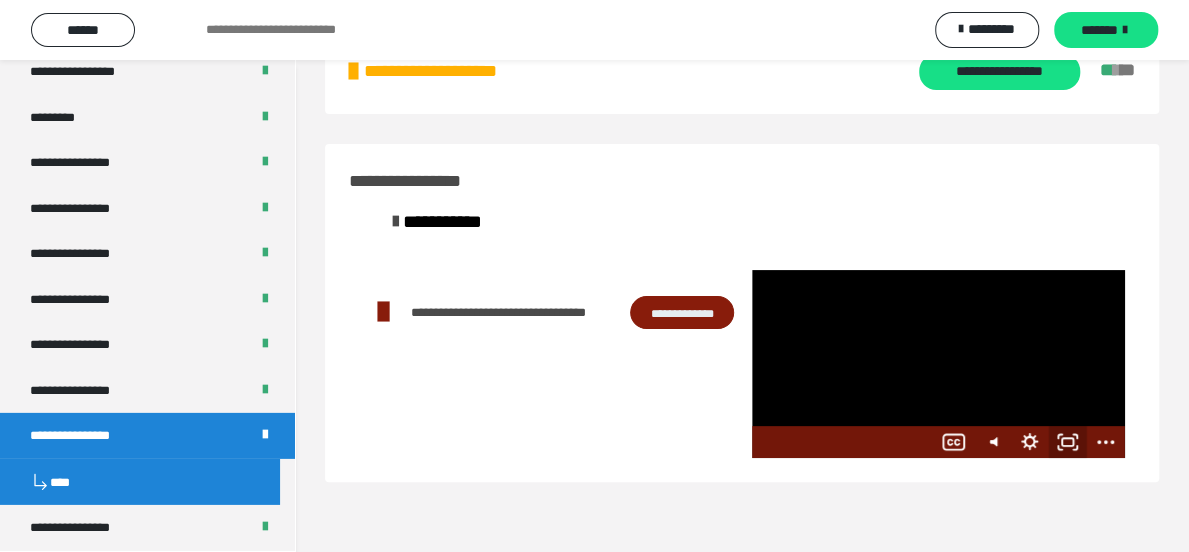 click 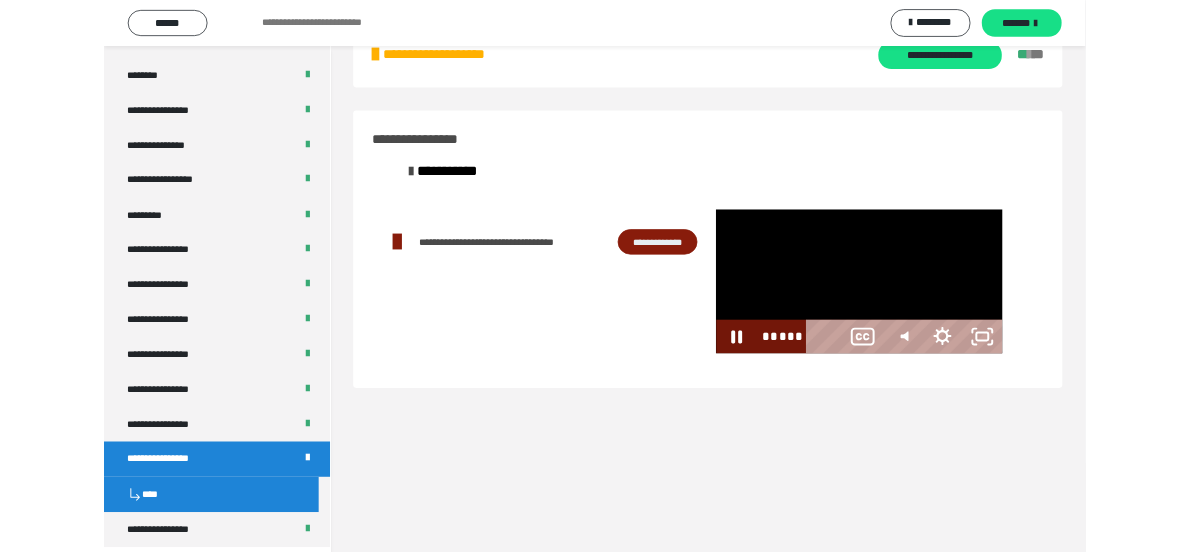 scroll, scrollTop: 2584, scrollLeft: 0, axis: vertical 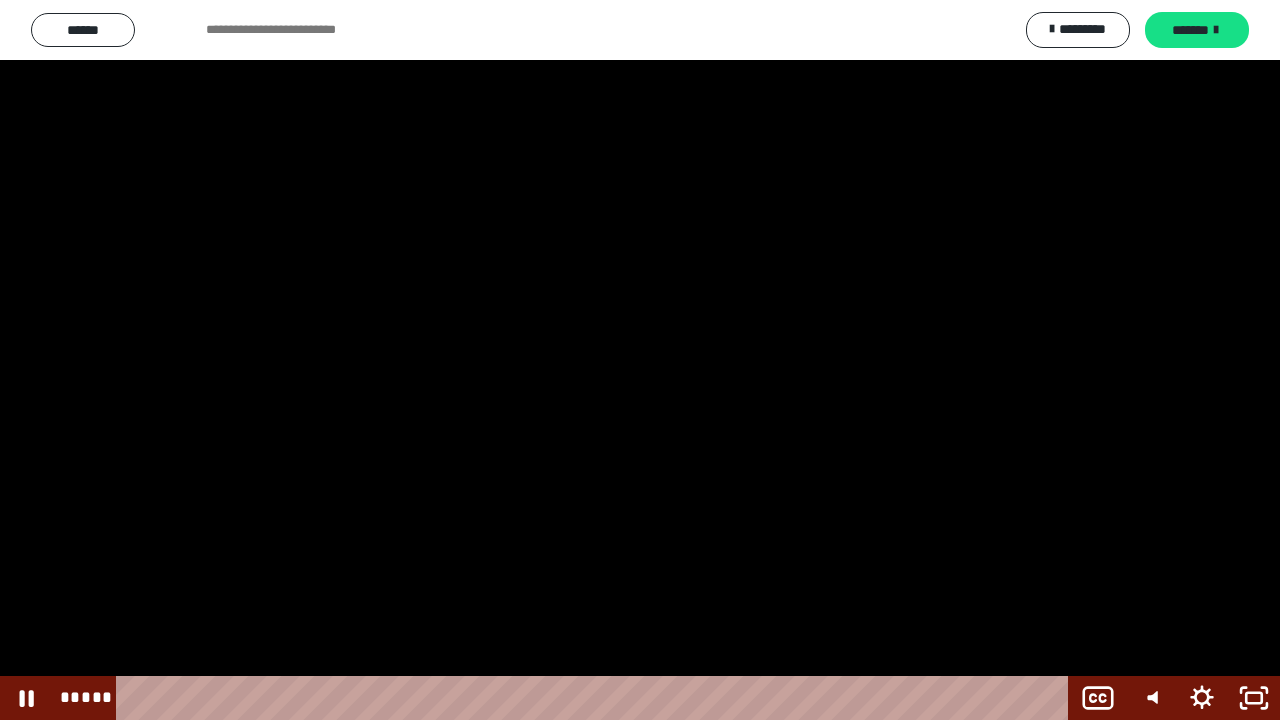 click at bounding box center (640, 360) 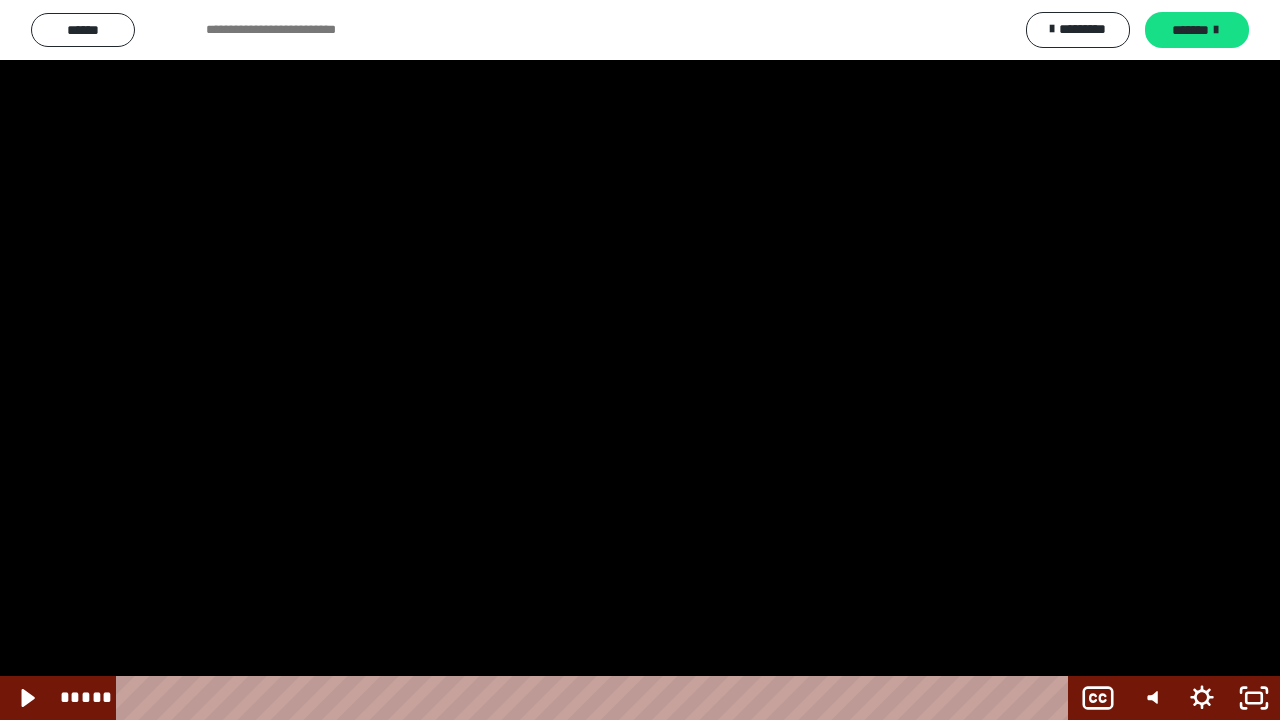 click at bounding box center (640, 360) 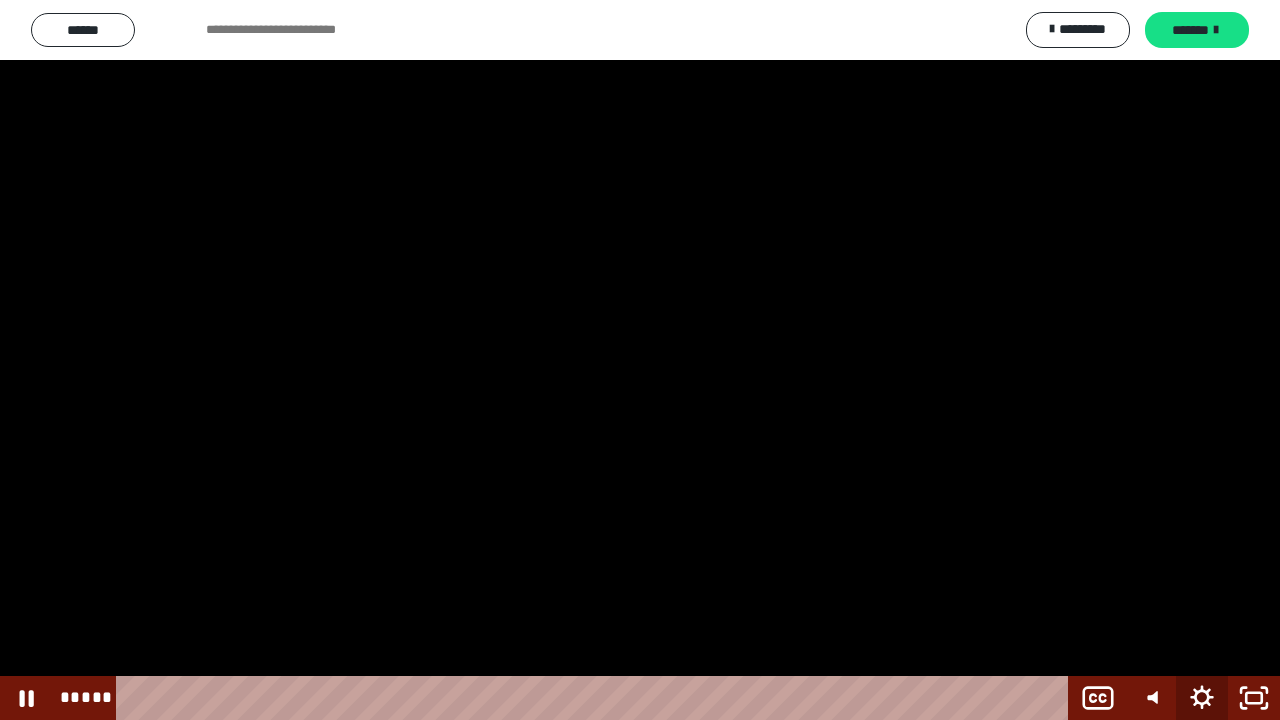 click 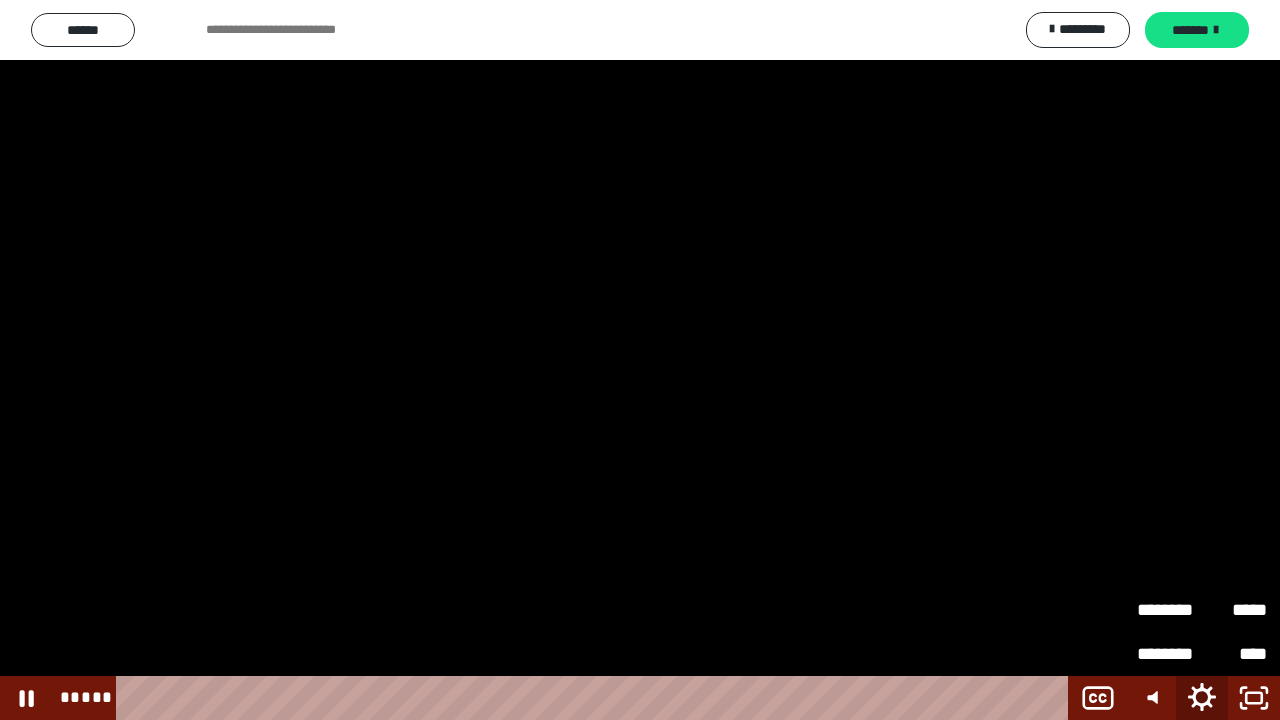 click 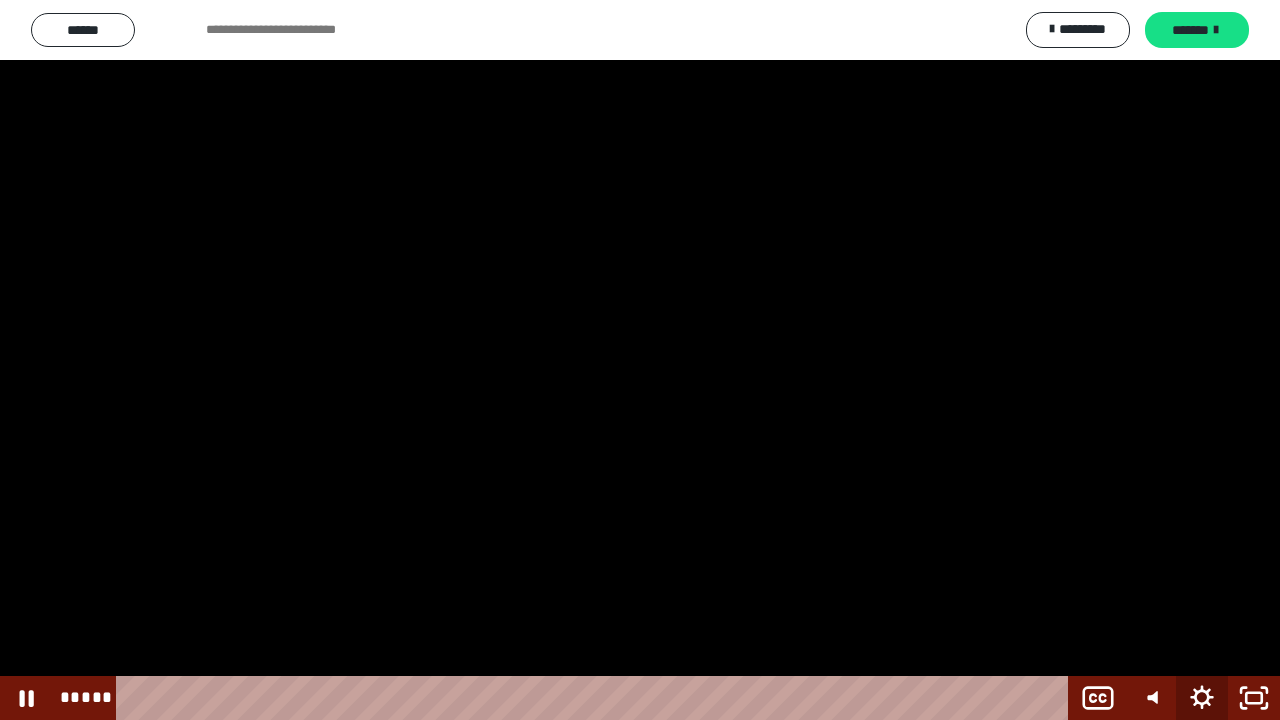 click 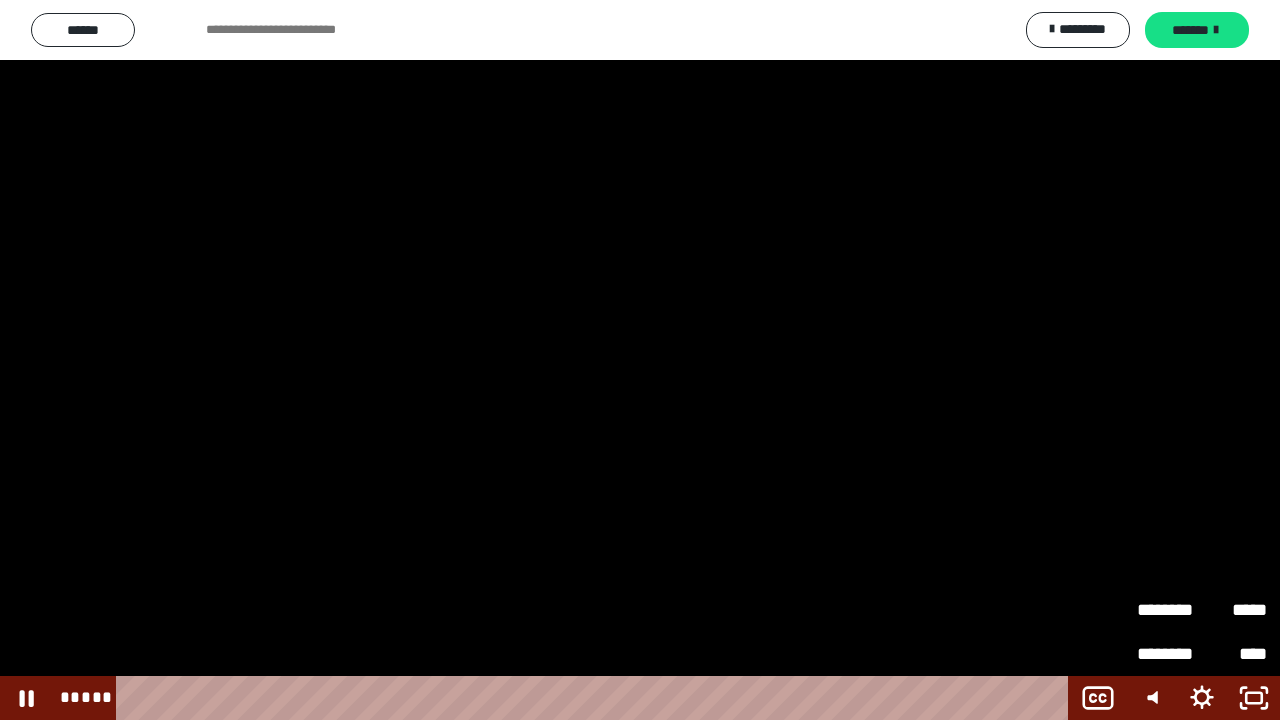 click on "********" at bounding box center [1169, 601] 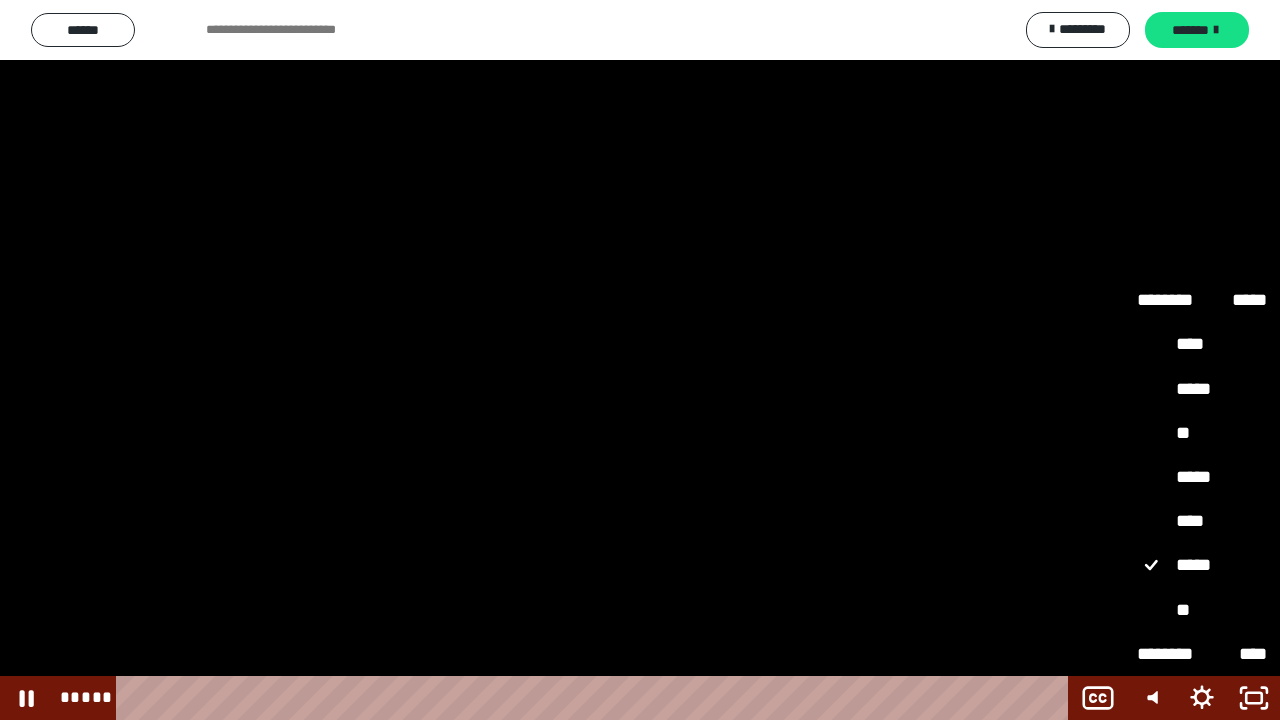 click on "**" at bounding box center [1202, 433] 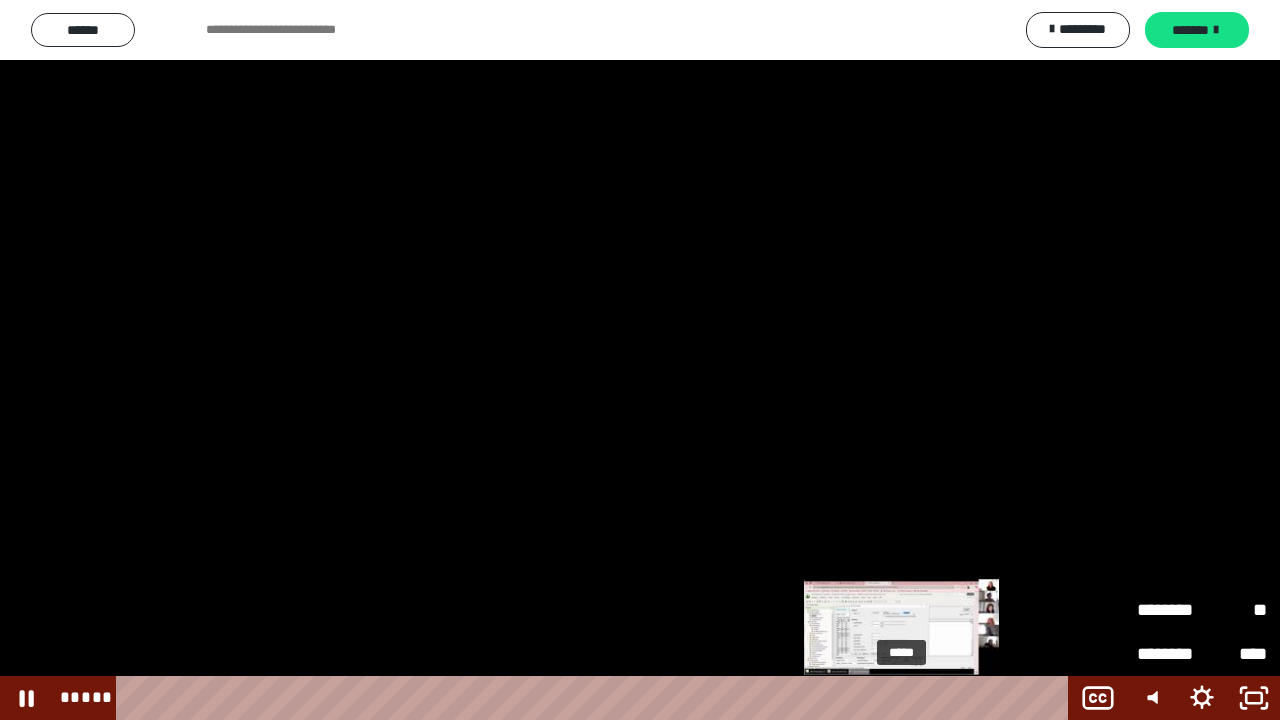click on "*****" at bounding box center [596, 698] 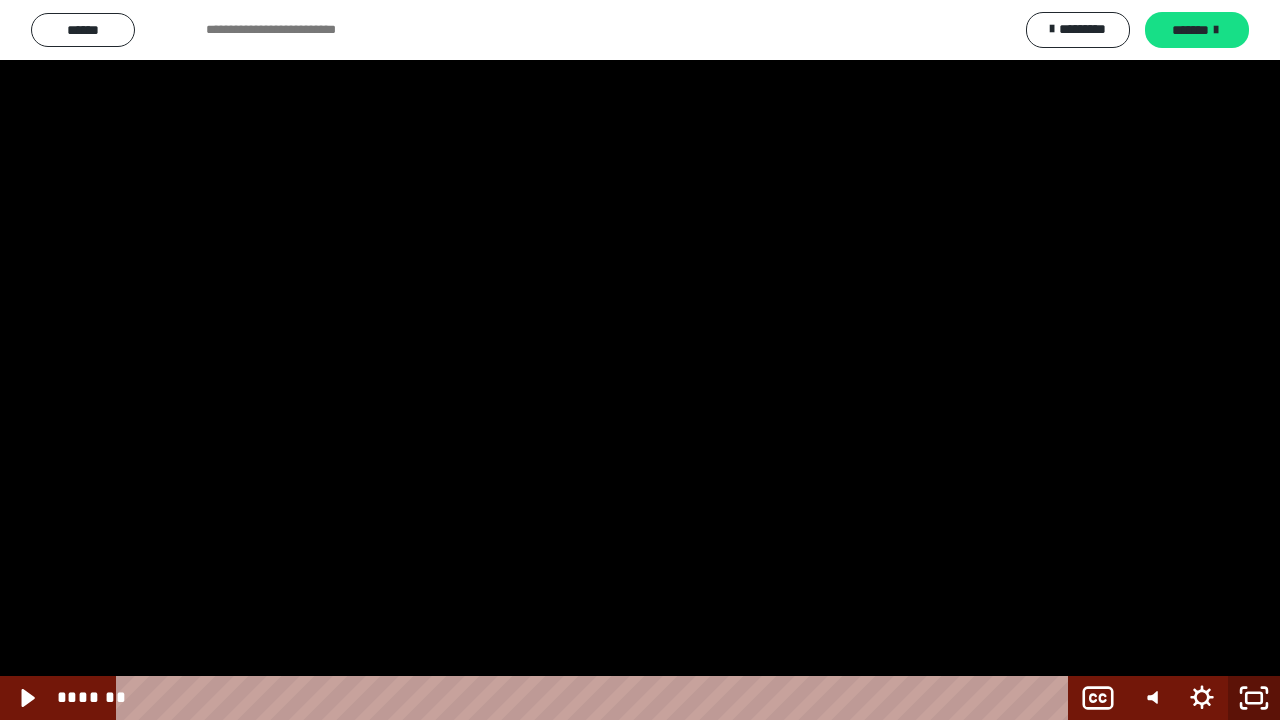 click 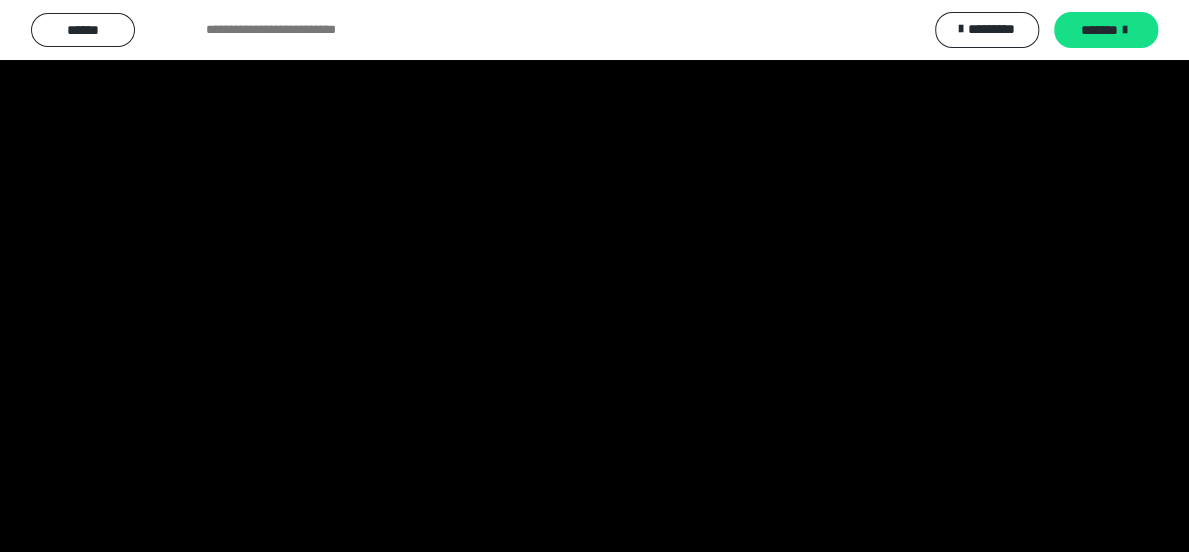 scroll, scrollTop: 2252, scrollLeft: 0, axis: vertical 